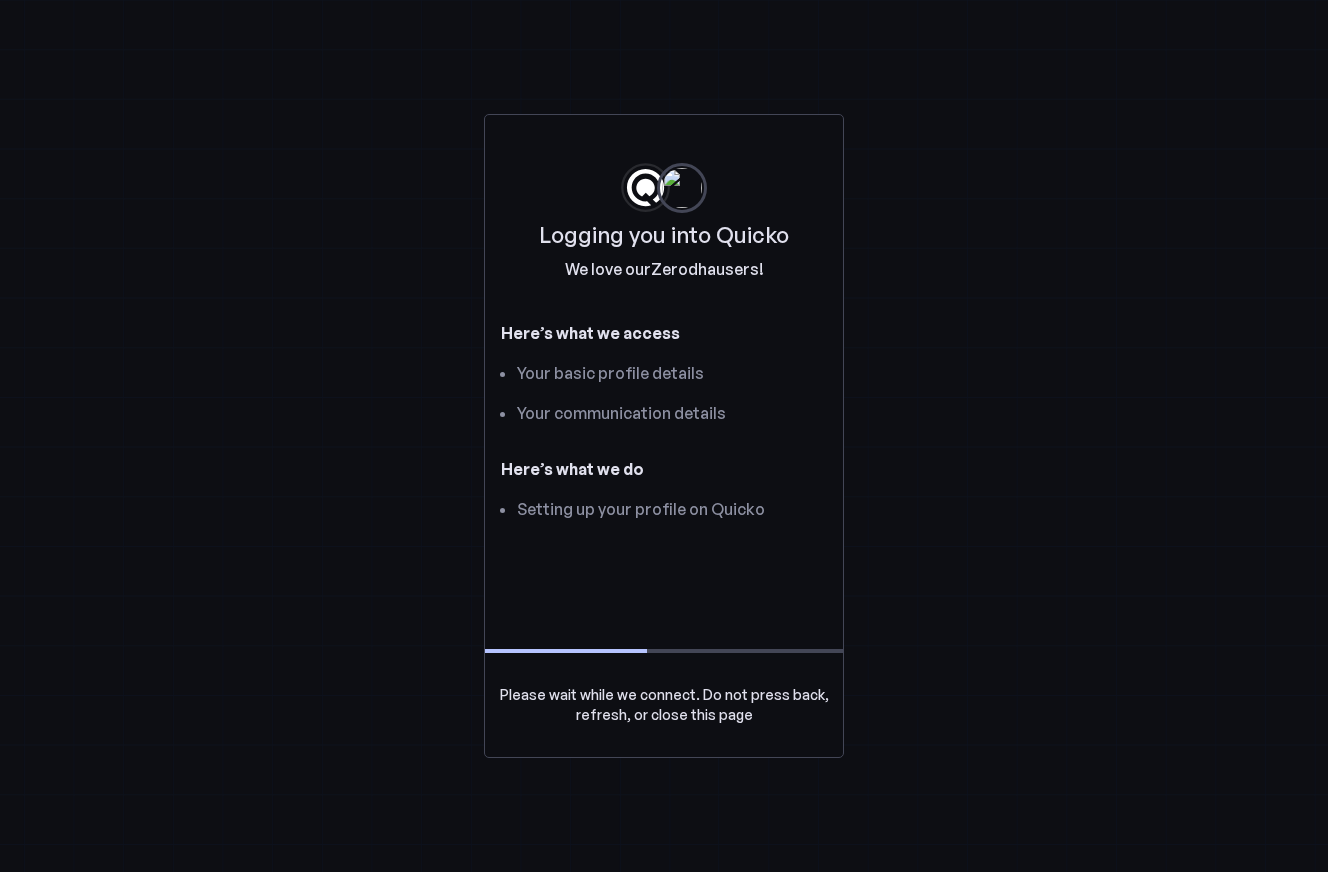 scroll, scrollTop: 0, scrollLeft: 0, axis: both 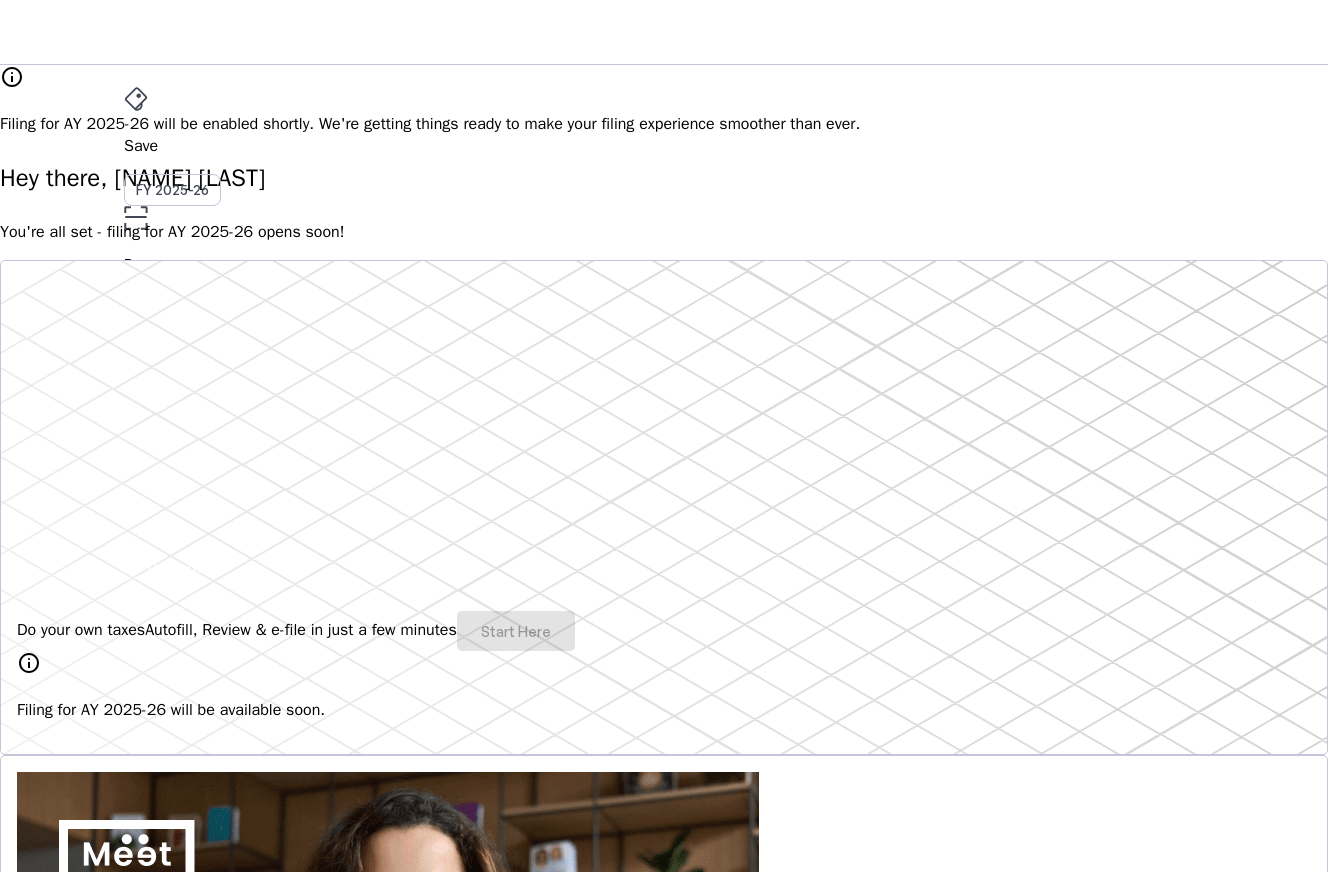 click on "Do your own taxes   Autofill, Review & e-file in just a few minutes   Start Here" at bounding box center [664, 631] 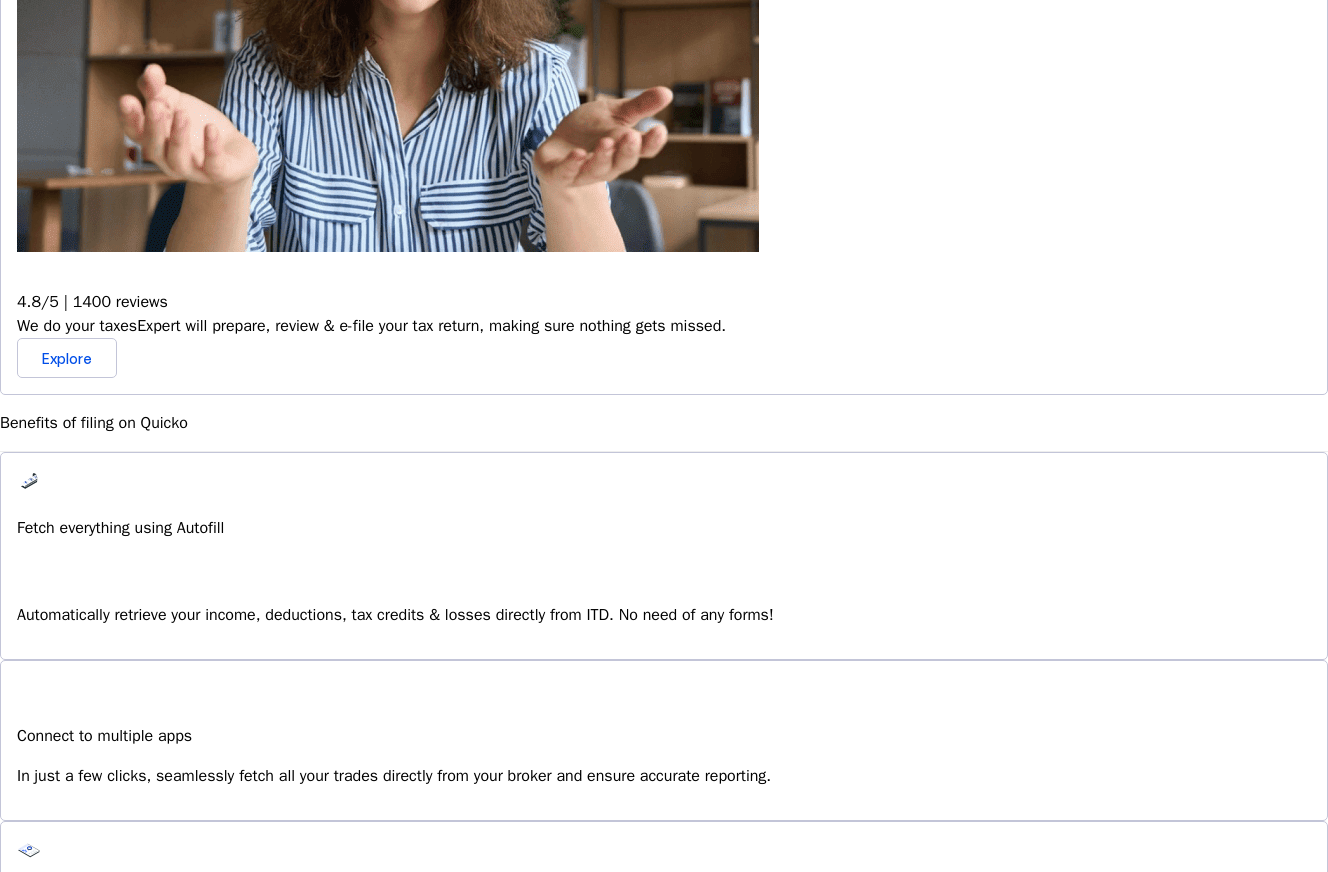 scroll, scrollTop: 0, scrollLeft: 0, axis: both 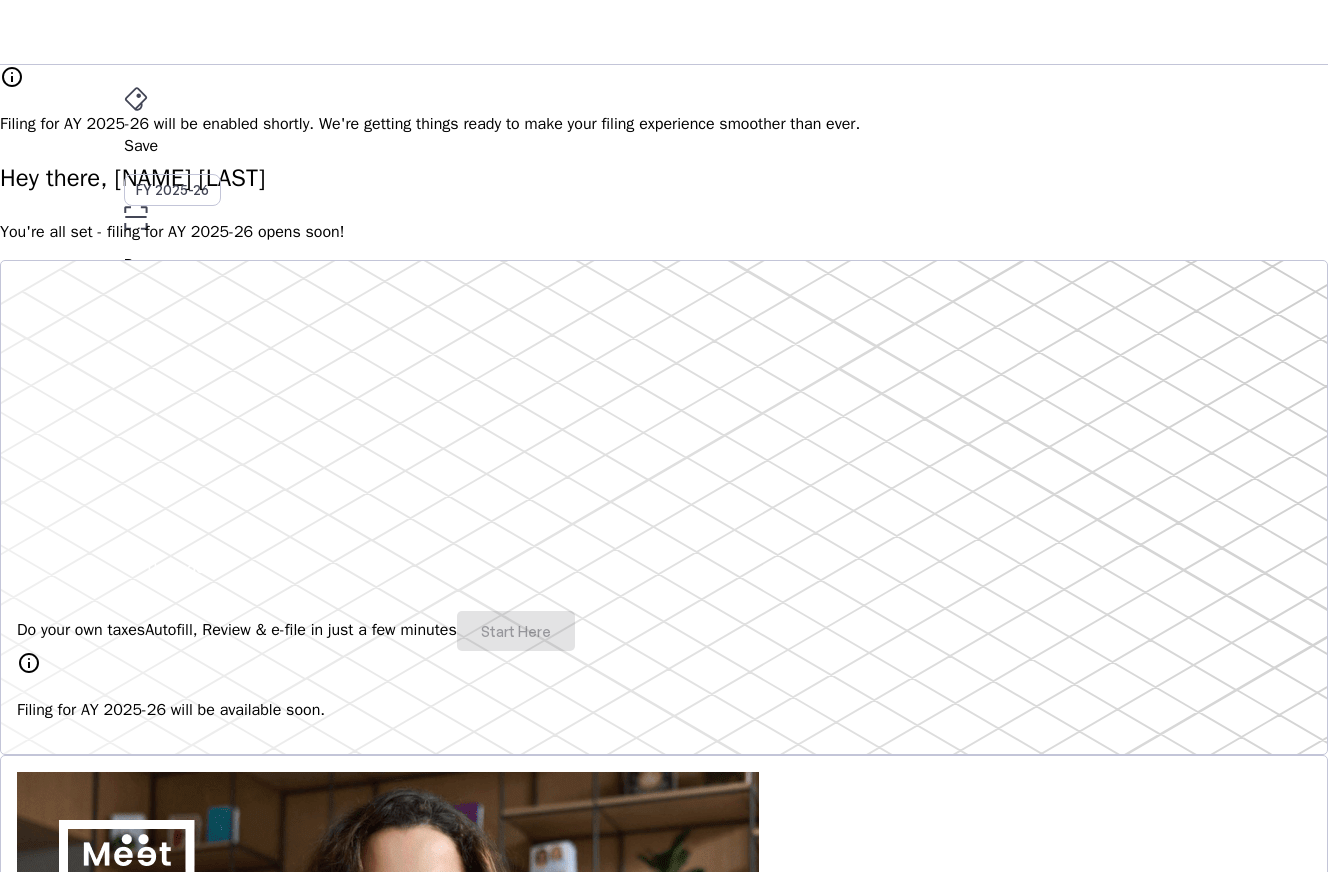 click on "File AY 2025-26" at bounding box center [664, 146] 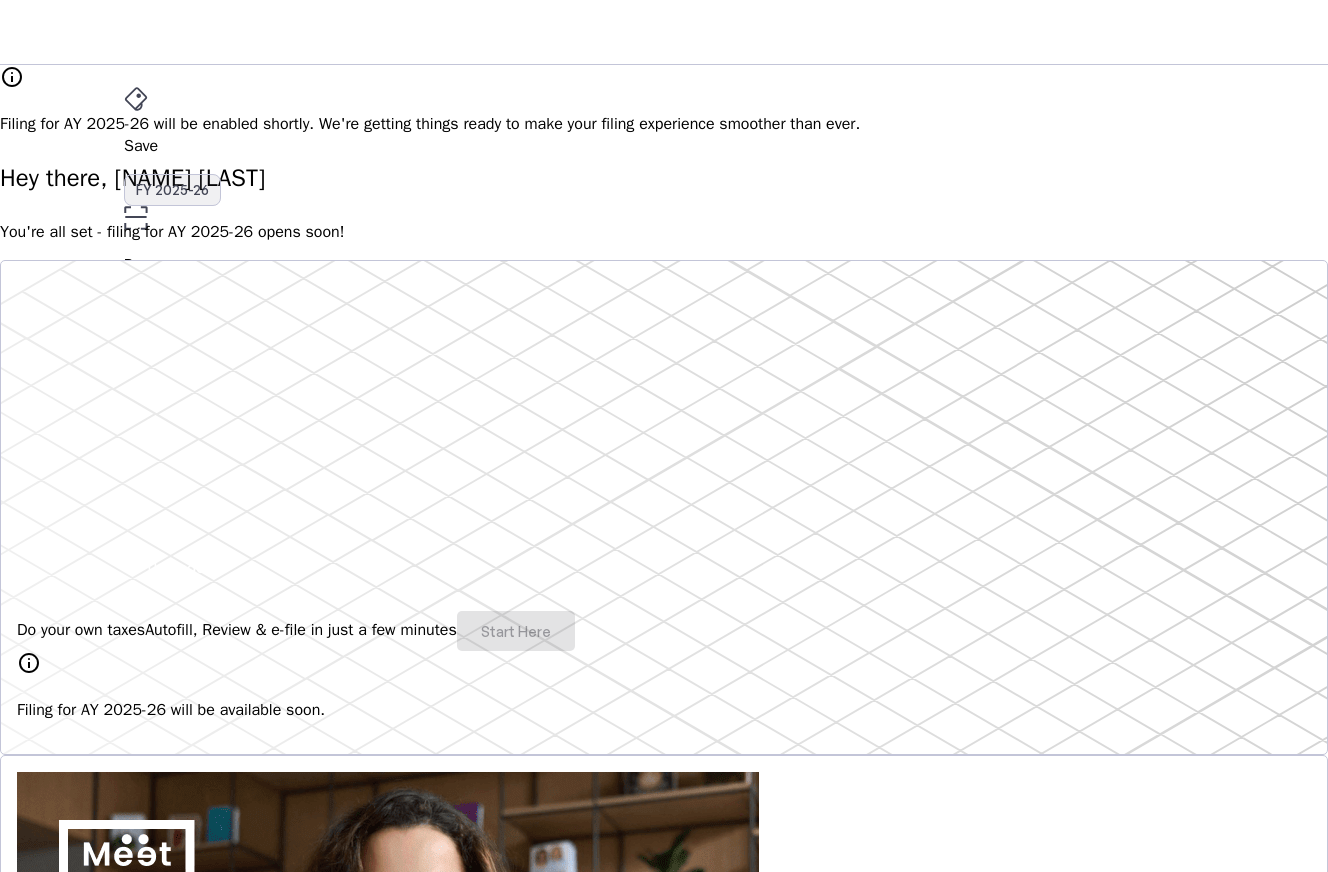 click on "FY 2025-26" at bounding box center (172, 190) 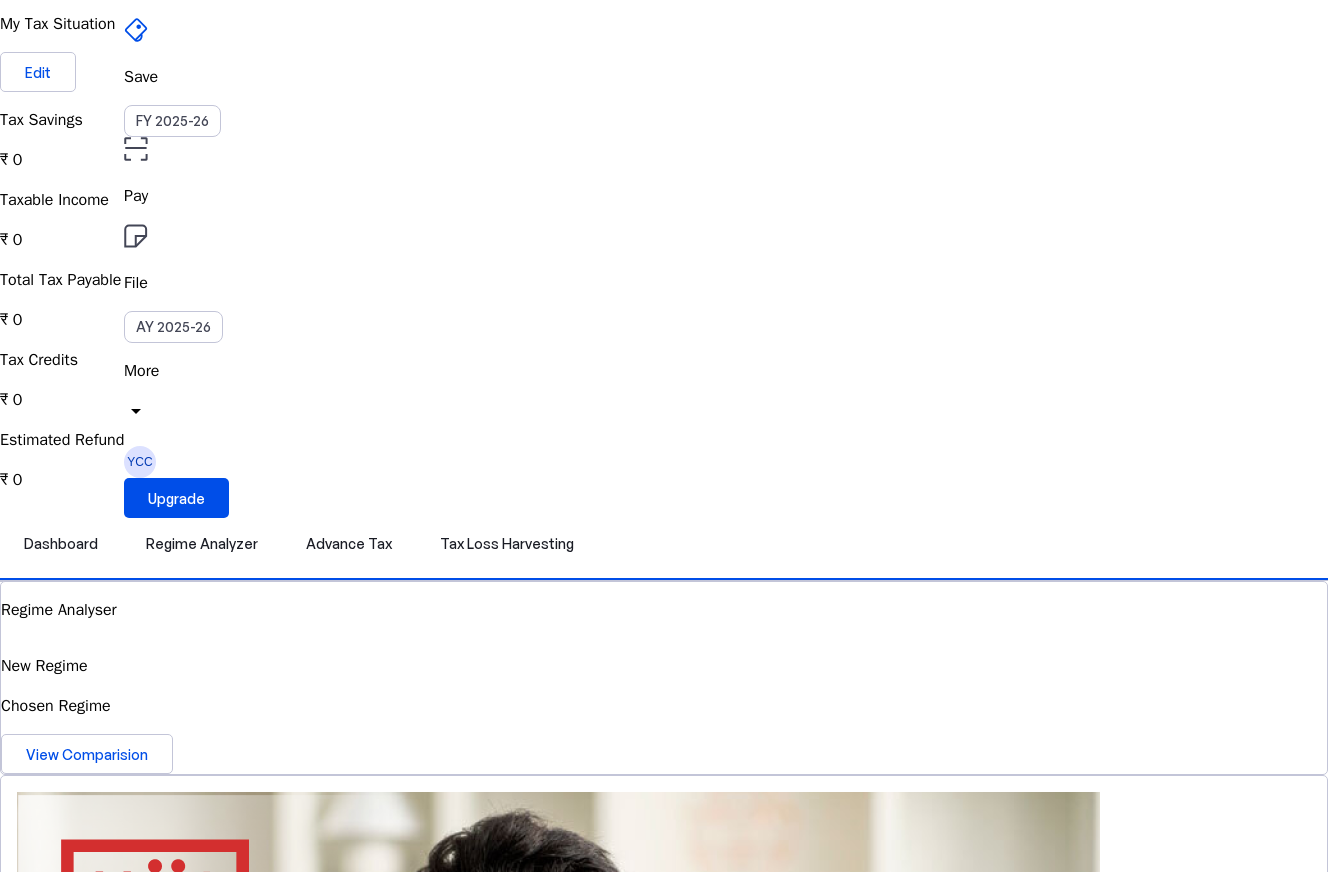 scroll, scrollTop: 0, scrollLeft: 0, axis: both 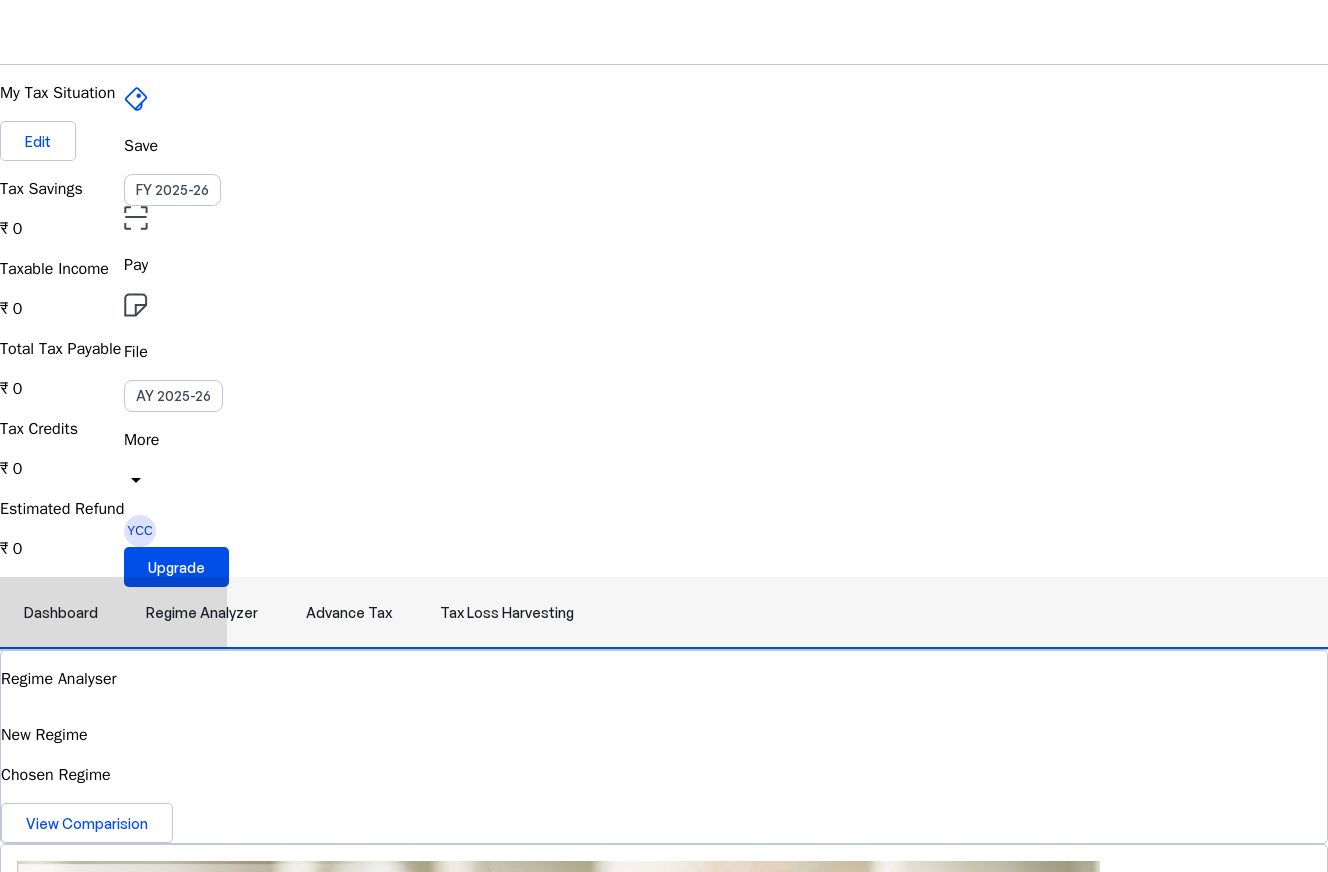 click on "Regime Analyzer" at bounding box center (202, 613) 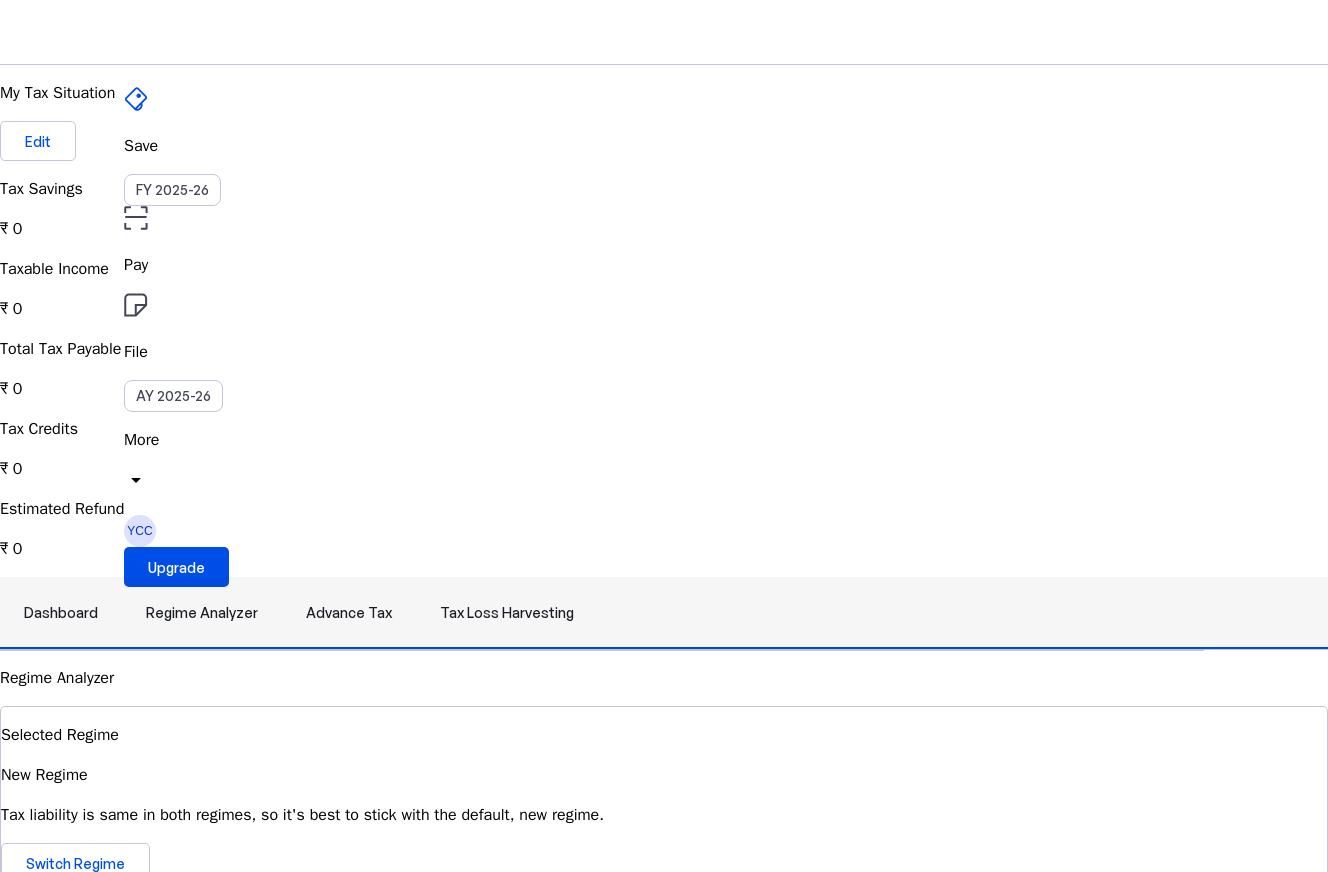 click on "Advance Tax" at bounding box center [349, 613] 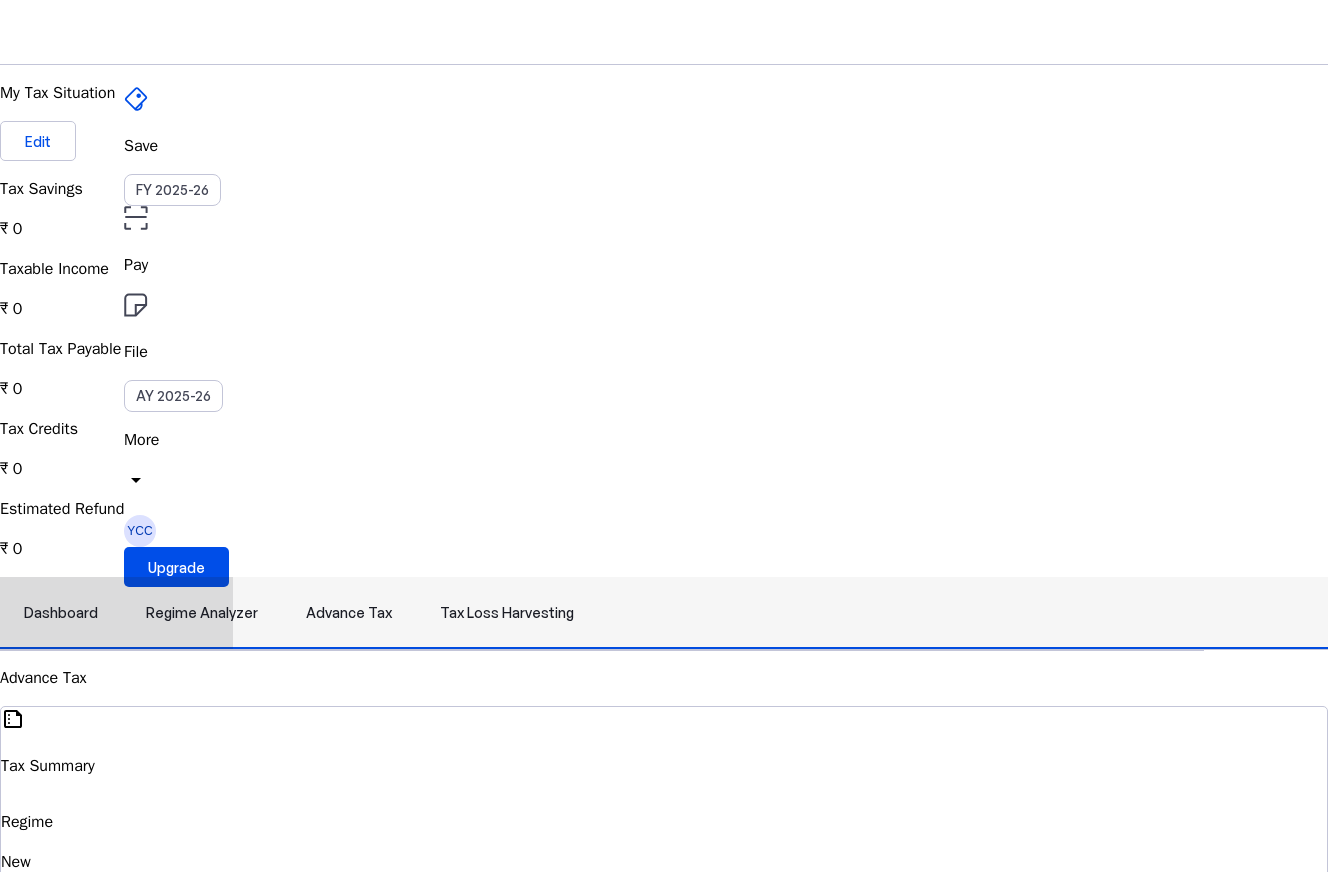 click on "Tax Loss Harvesting" at bounding box center [507, 613] 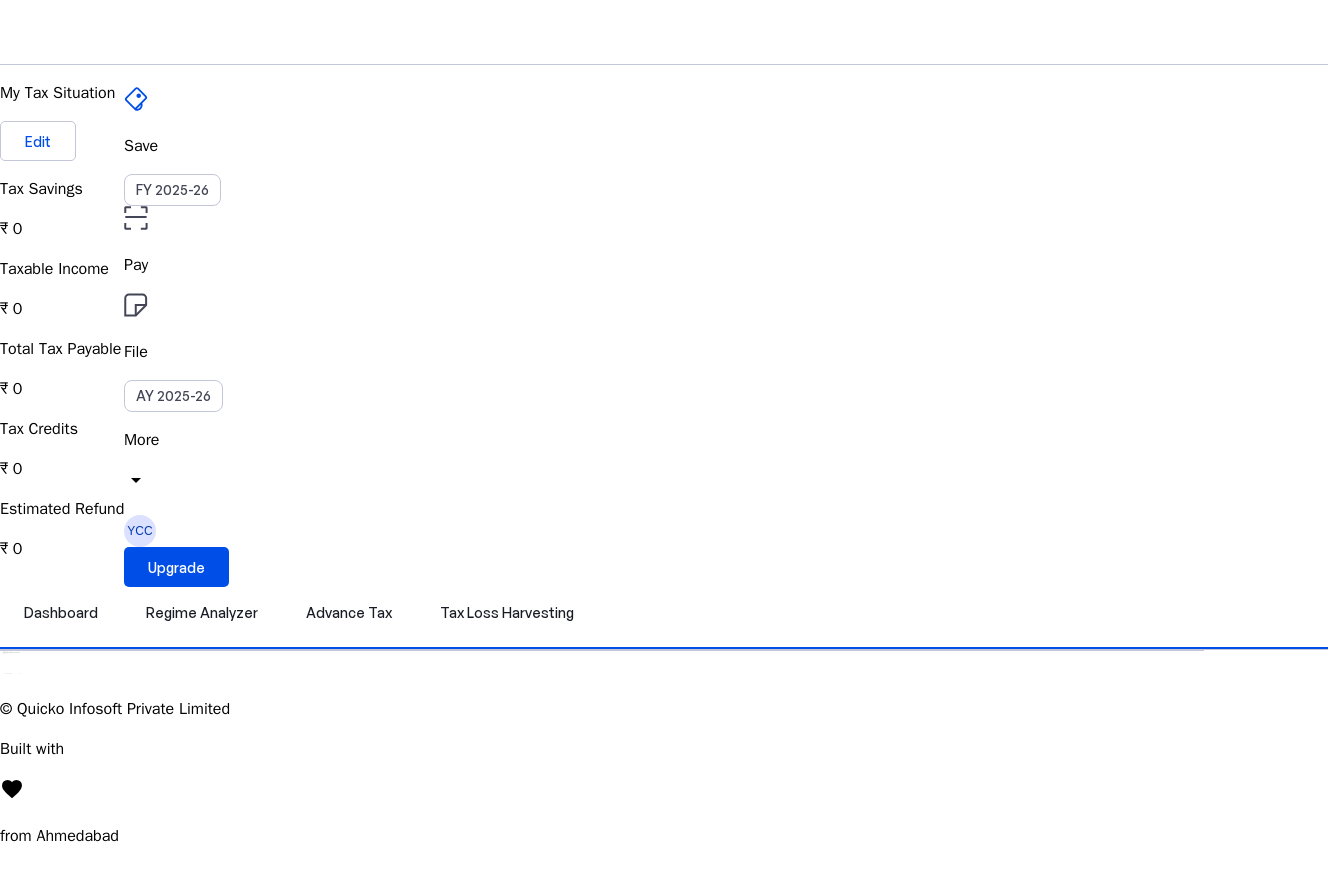 click on "File AY 2025-26" at bounding box center (664, 146) 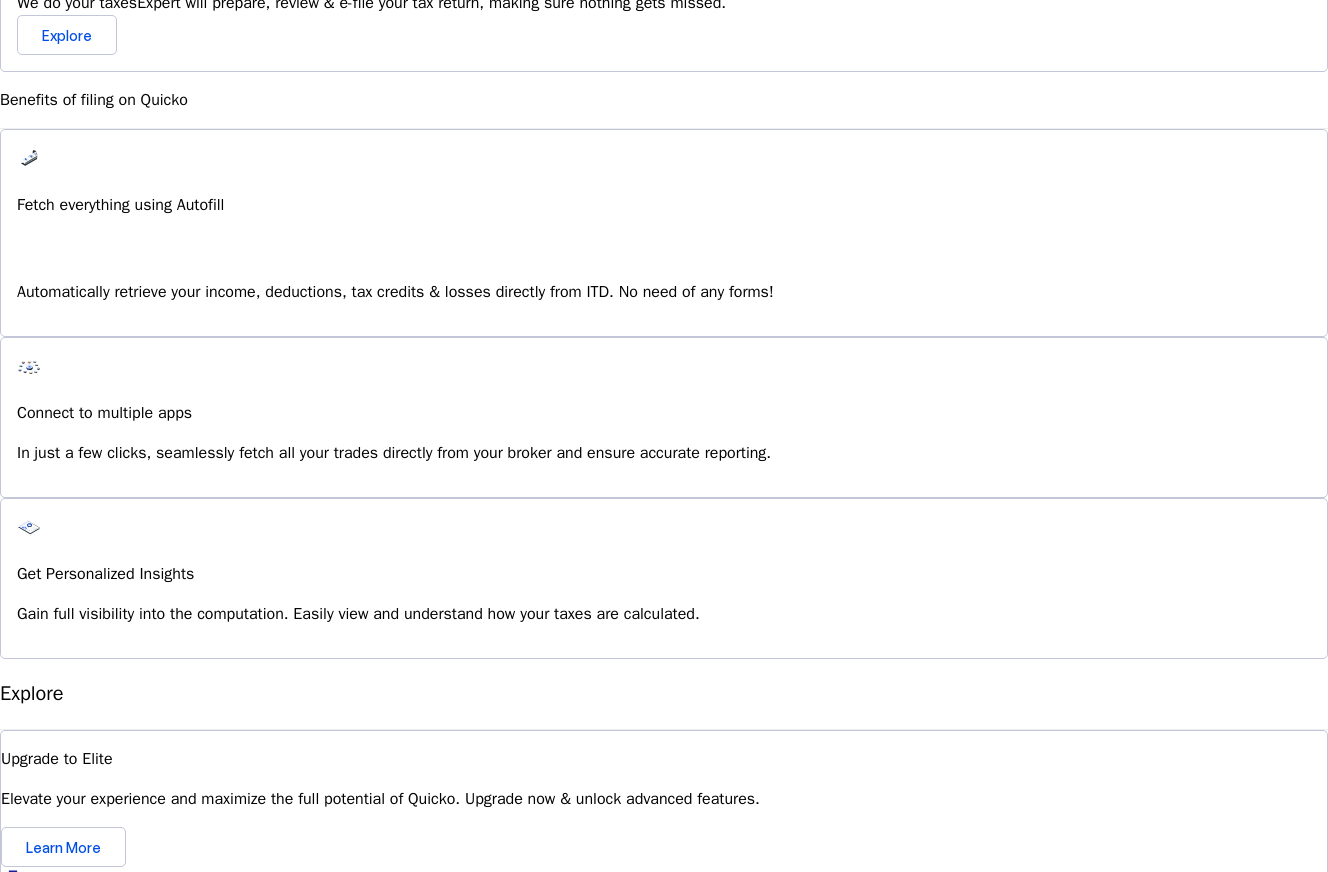 scroll, scrollTop: 1328, scrollLeft: 0, axis: vertical 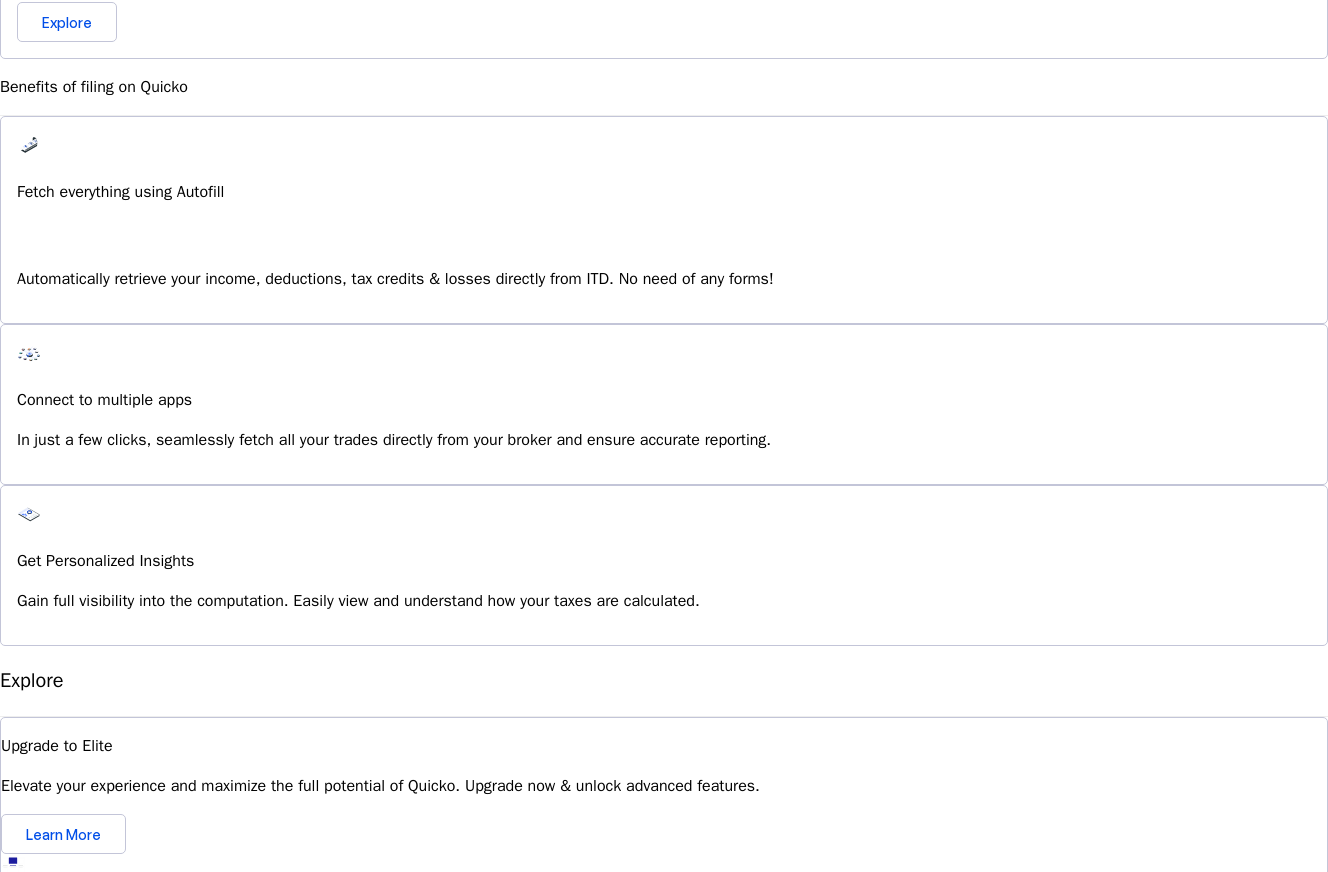 click on "I'm Interested" at bounding box center (73, 1341) 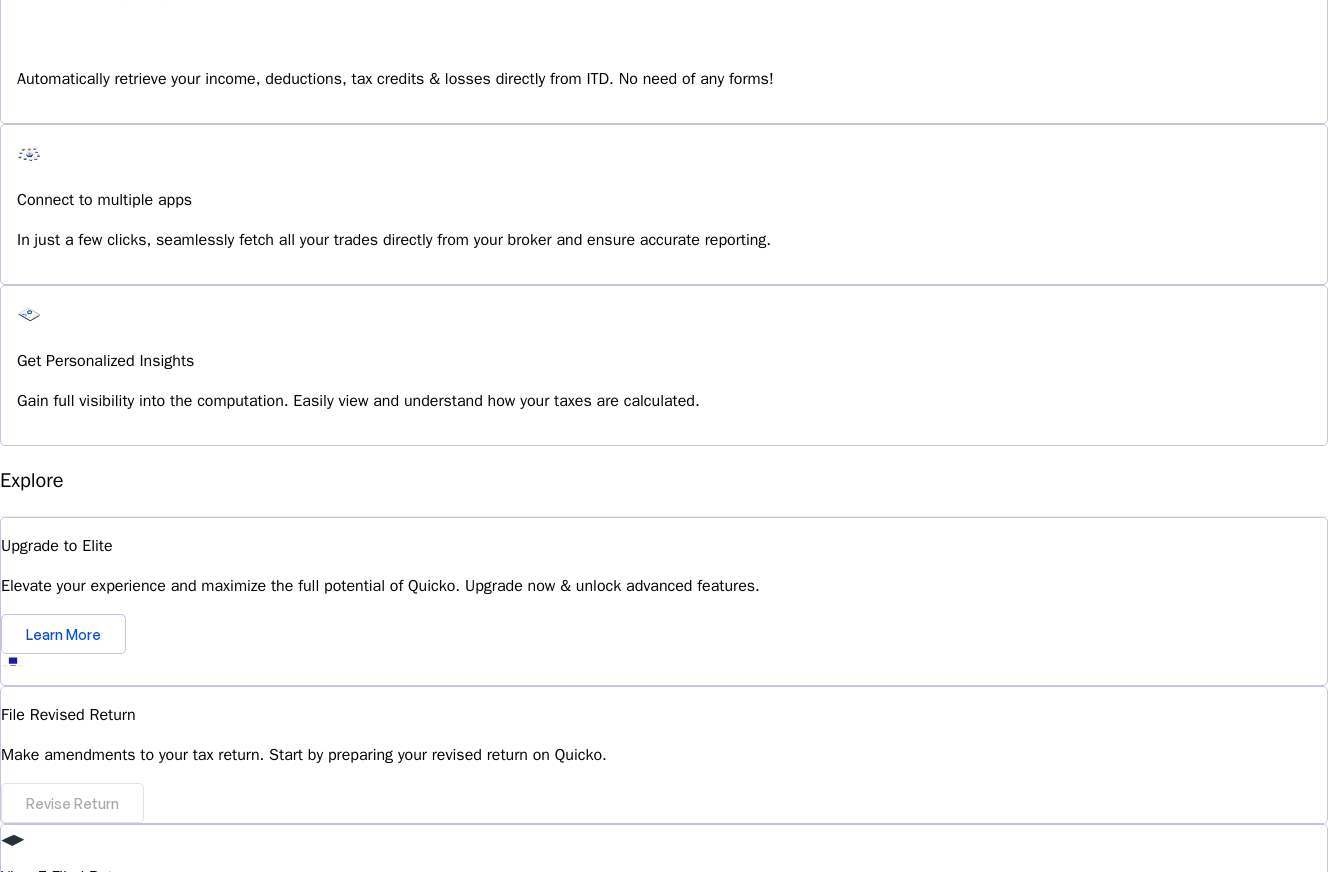 scroll, scrollTop: 1532, scrollLeft: 0, axis: vertical 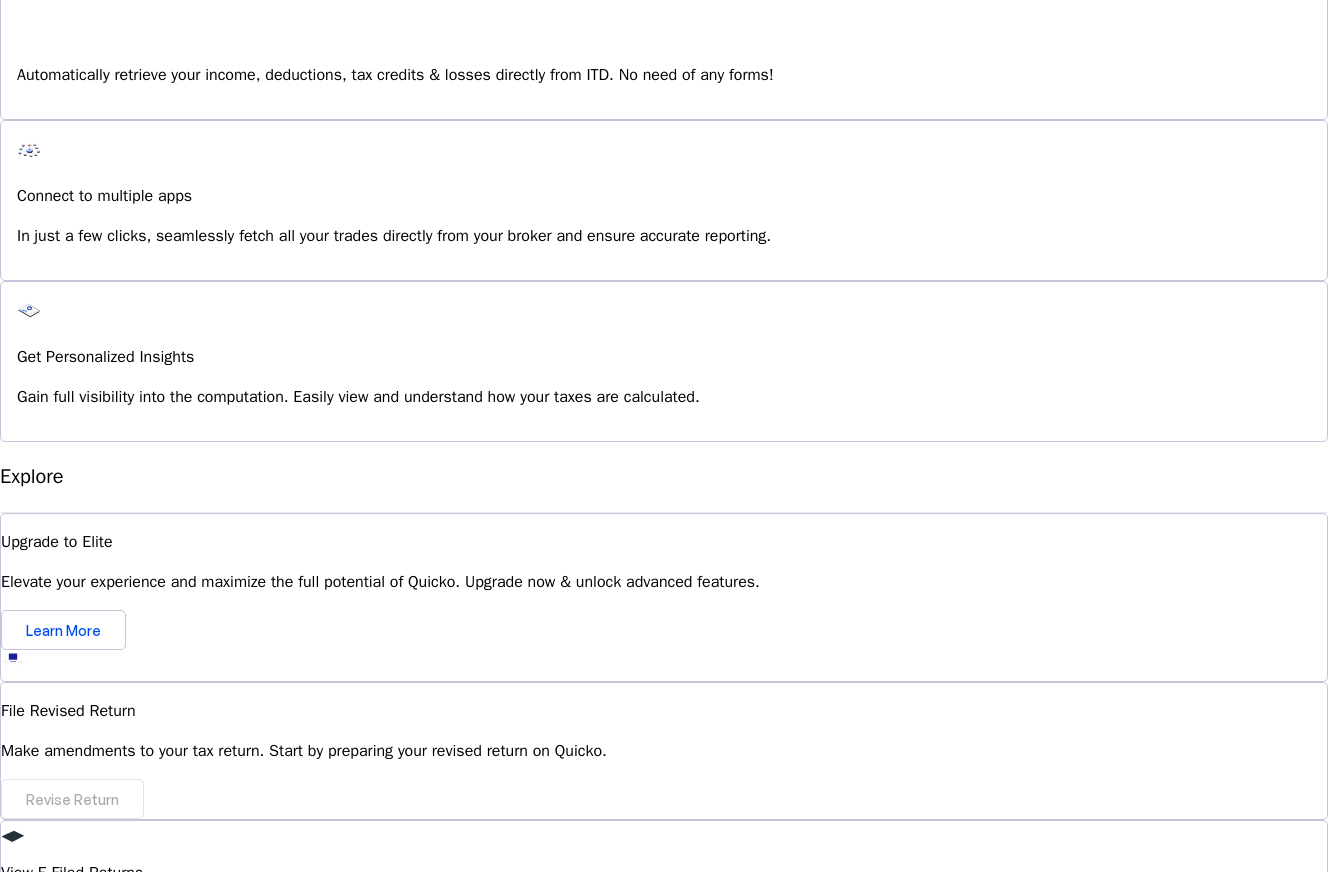 click on "Can I revise my ITR on Quicko after filing?" at bounding box center [664, 1229] 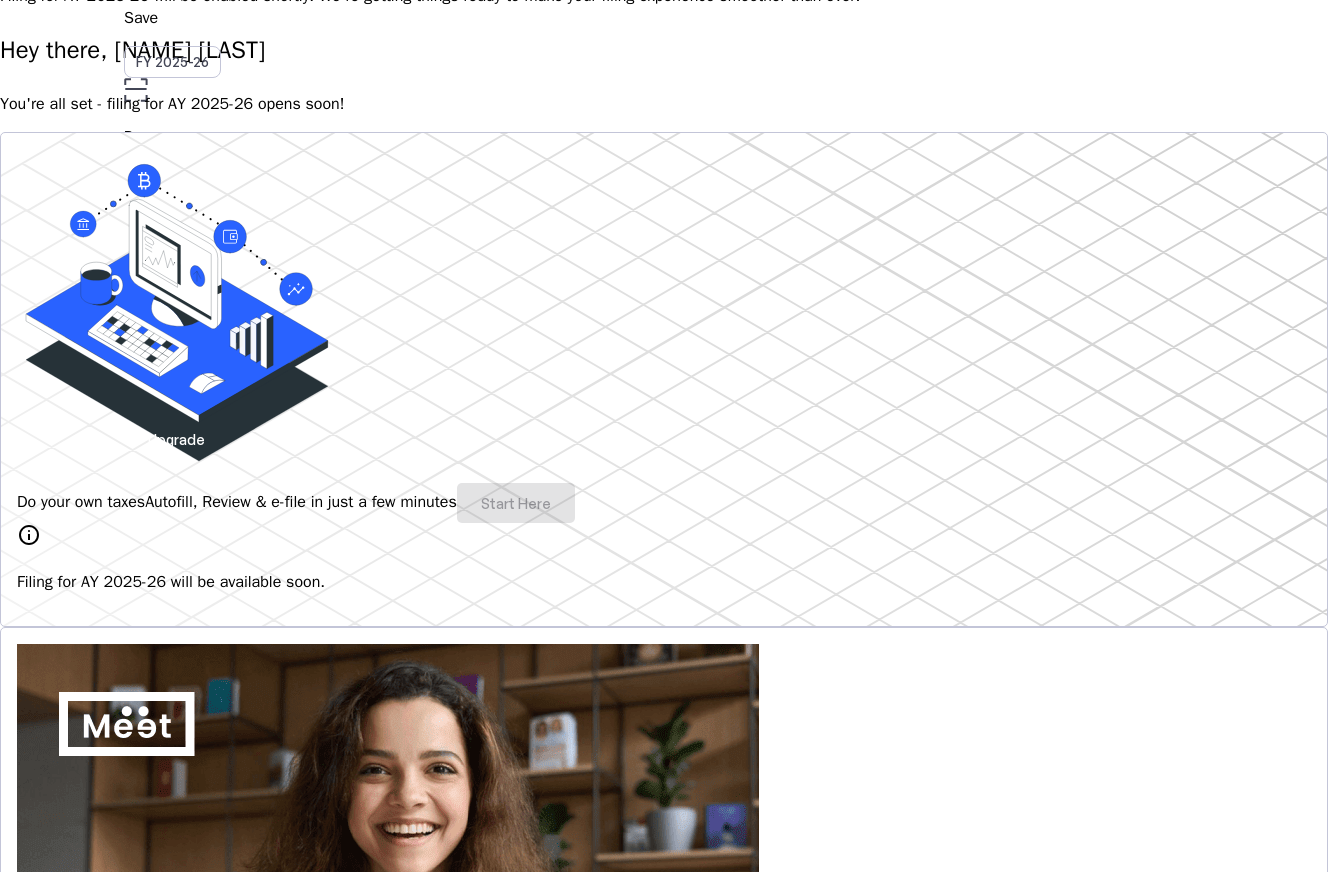 scroll, scrollTop: 0, scrollLeft: 0, axis: both 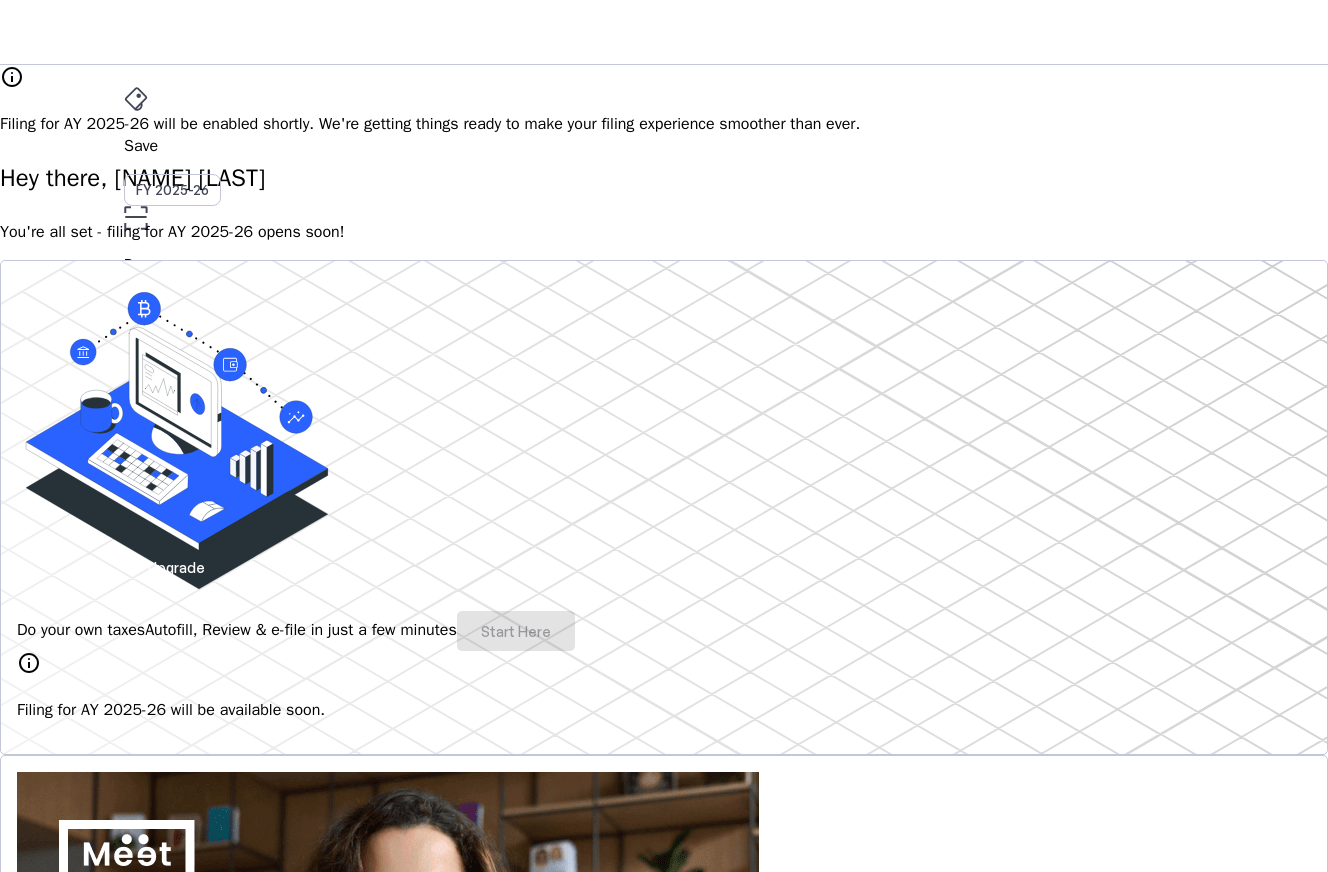 click on "Do your own taxes   Autofill, Review & e-file in just a few minutes   Start Here" at bounding box center [664, 631] 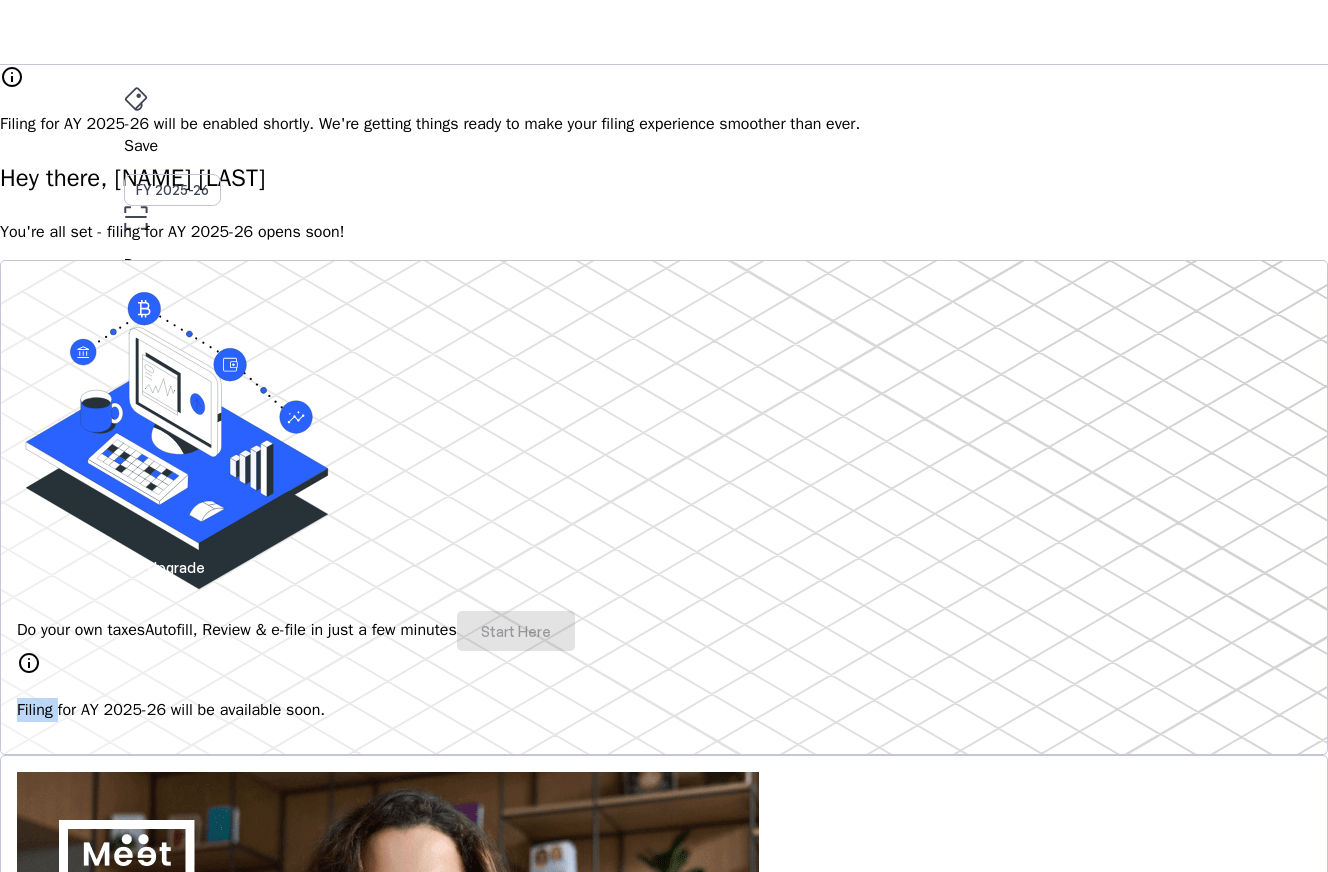 click on "Do your own taxes   Autofill, Review & e-file in just a few minutes   Start Here" at bounding box center [664, 631] 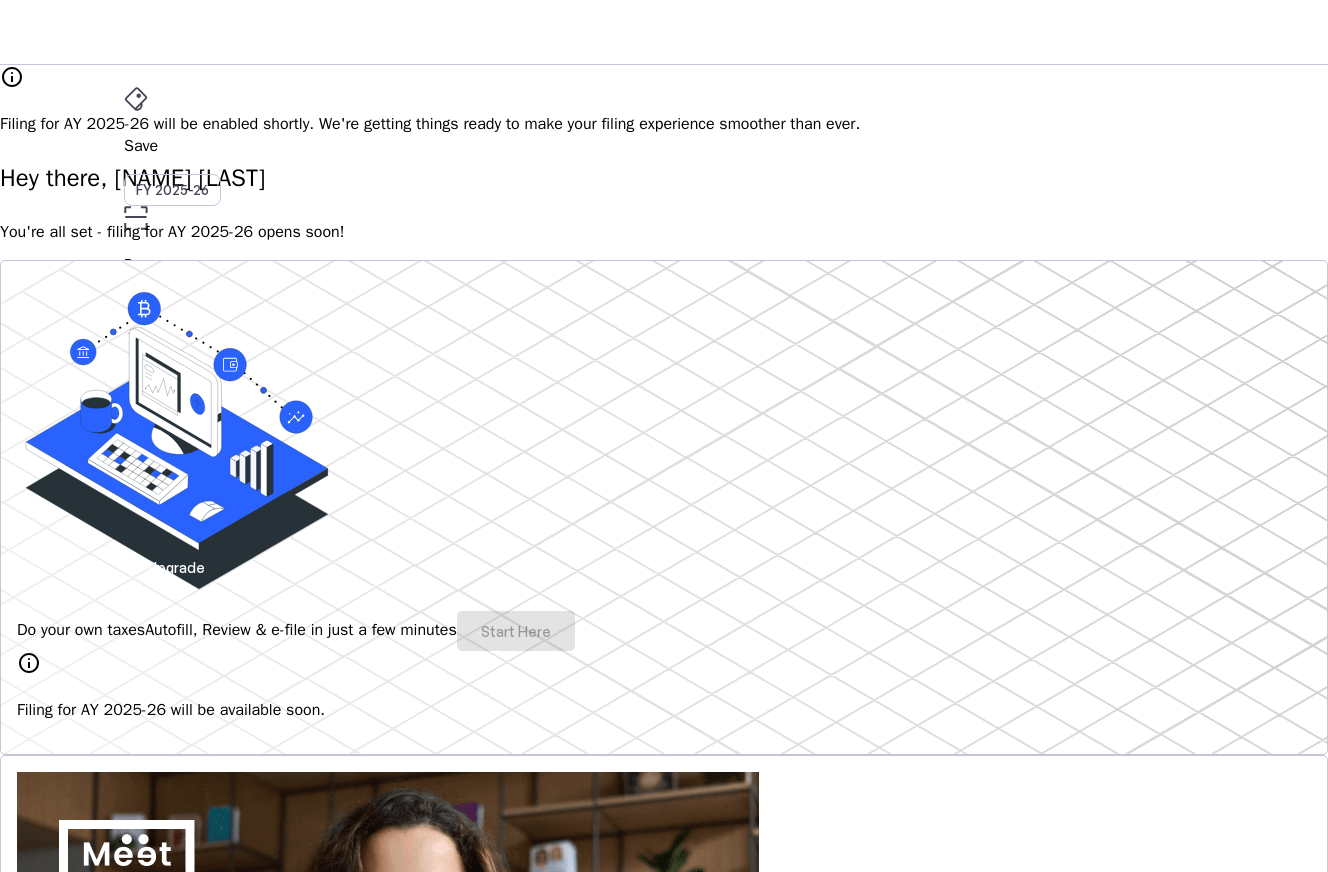 click on "Do your own taxes   Autofill, Review & e-file in just a few minutes   Start Here" at bounding box center (664, 631) 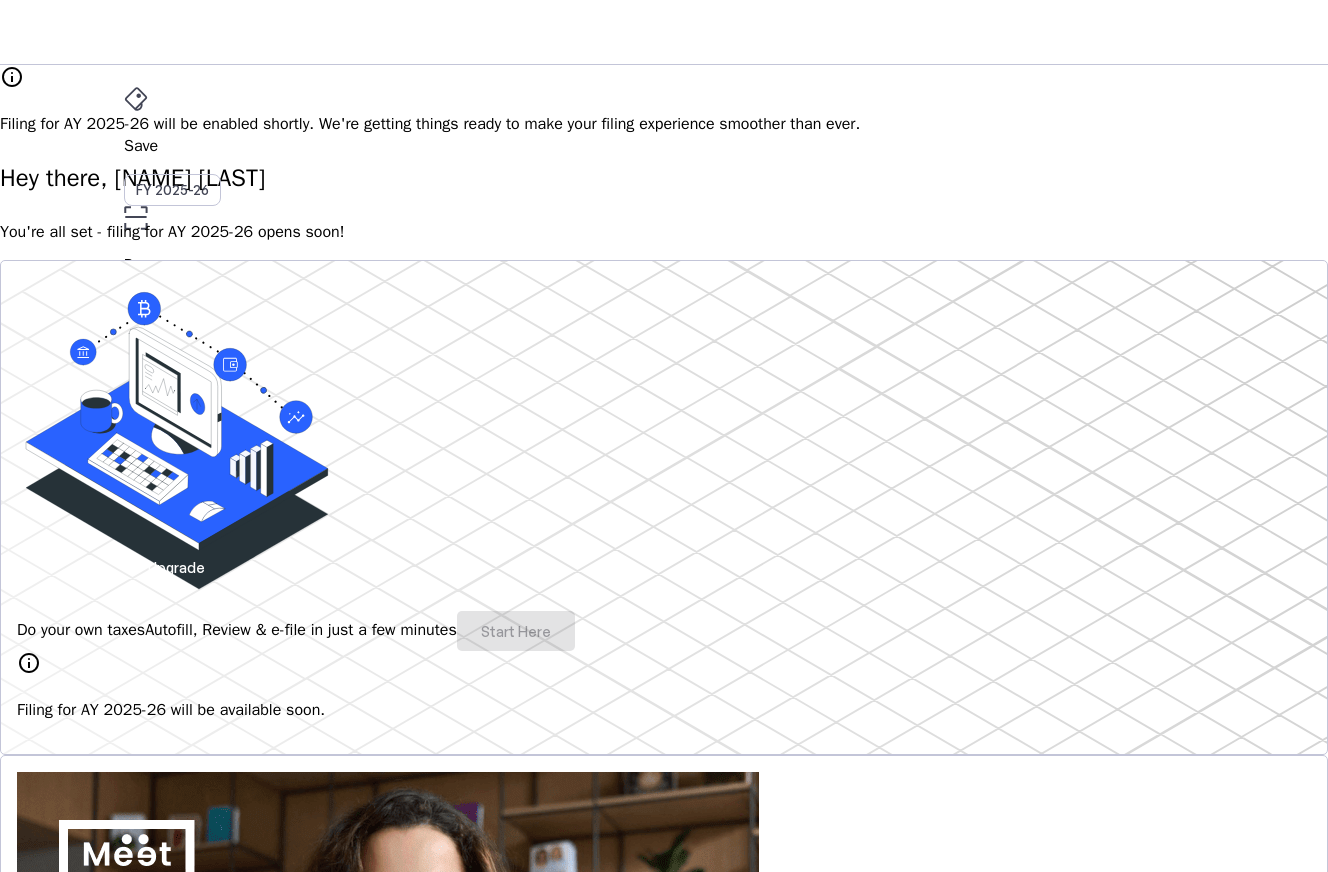 click at bounding box center (176, 567) 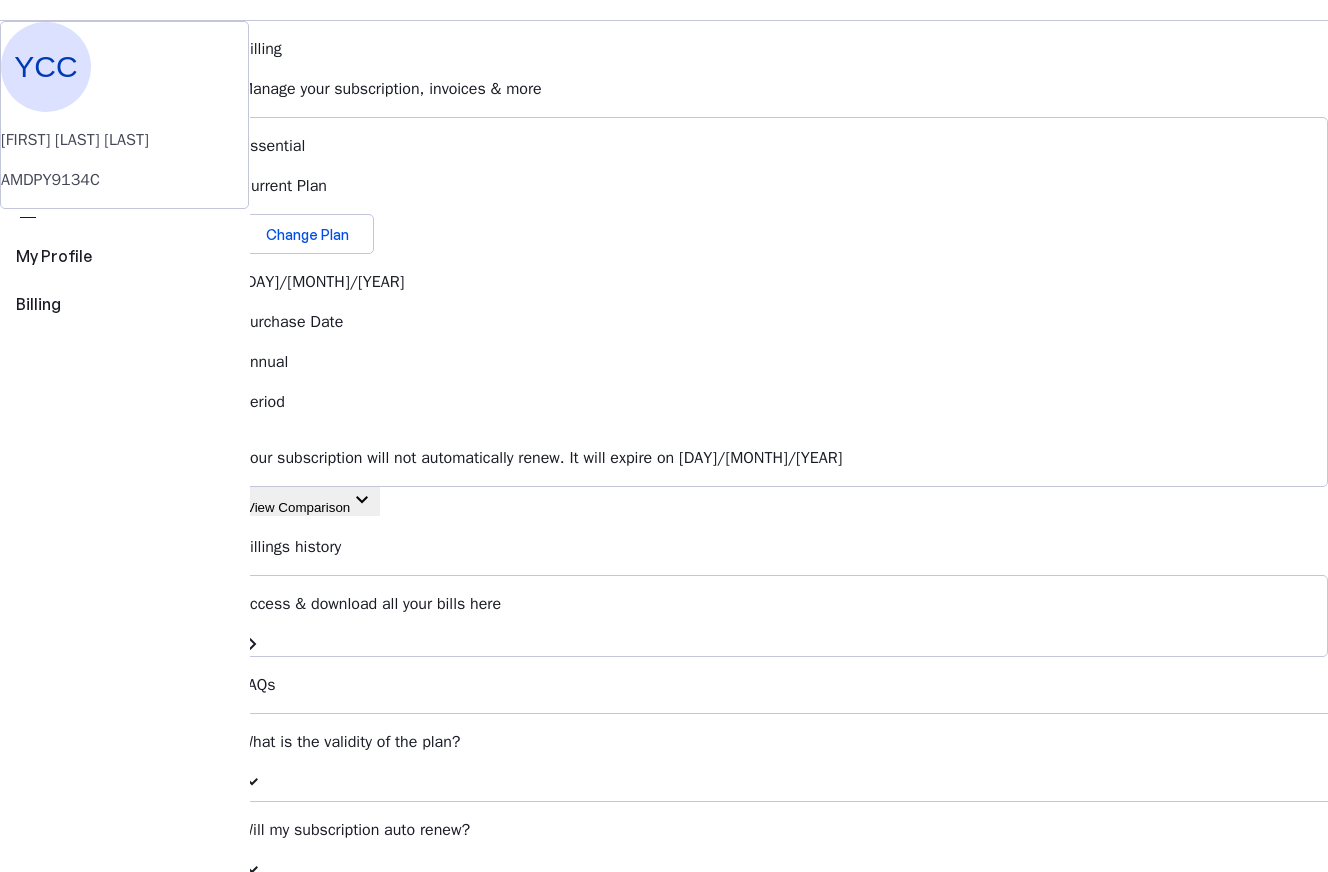 scroll, scrollTop: 48, scrollLeft: 0, axis: vertical 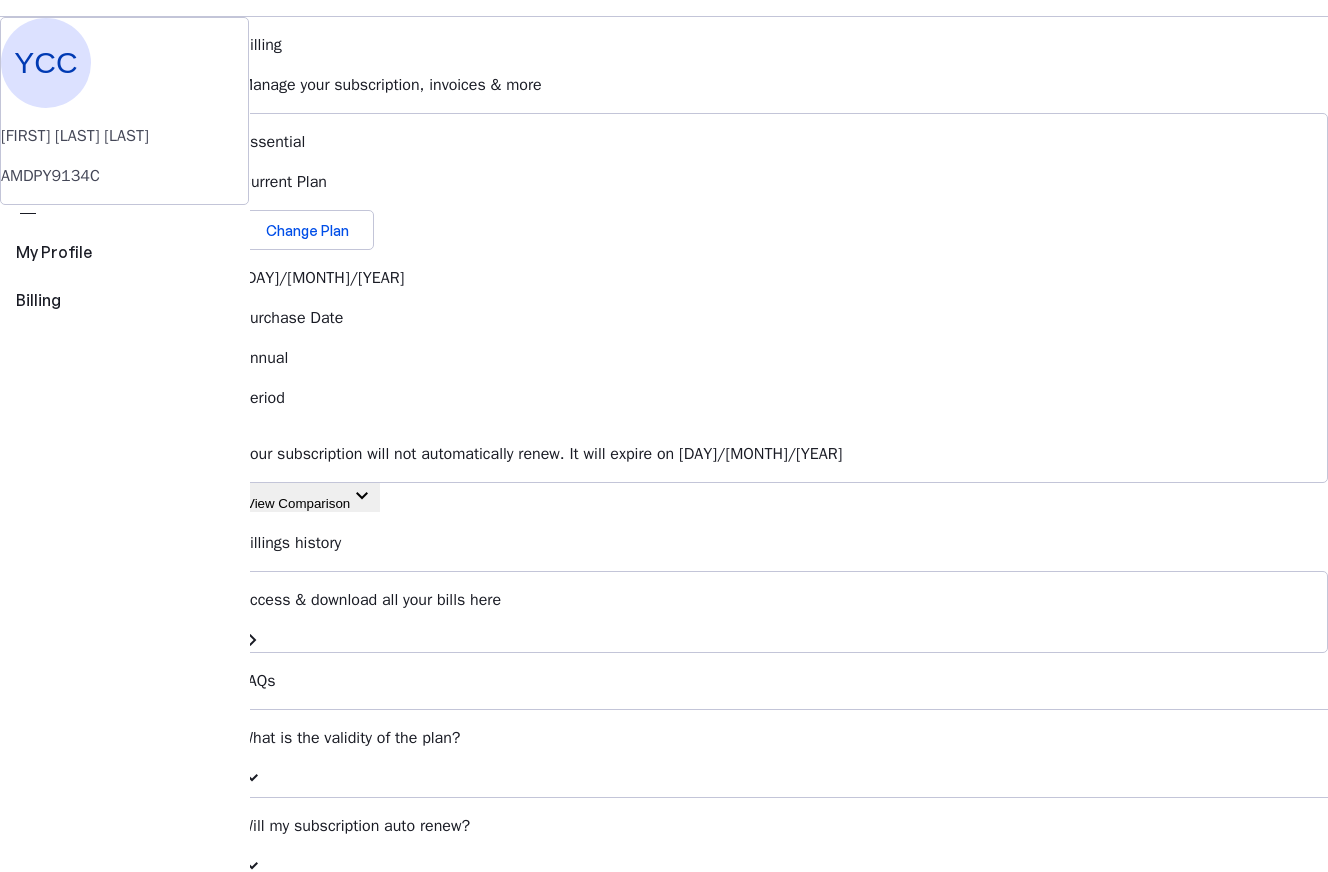 click on "View Comparison" at bounding box center (298, 503) 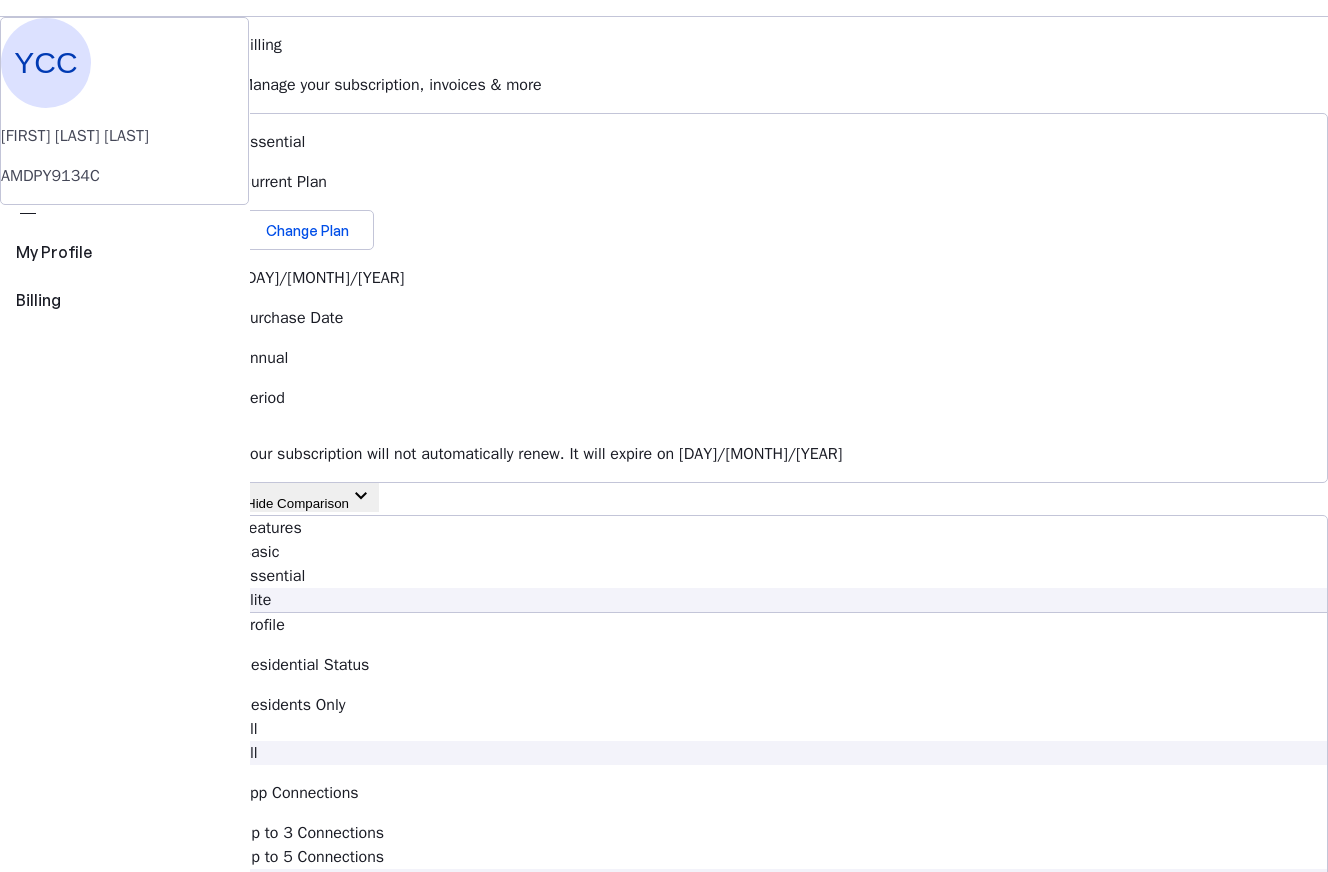 click on "Hide Comparison" at bounding box center (297, 503) 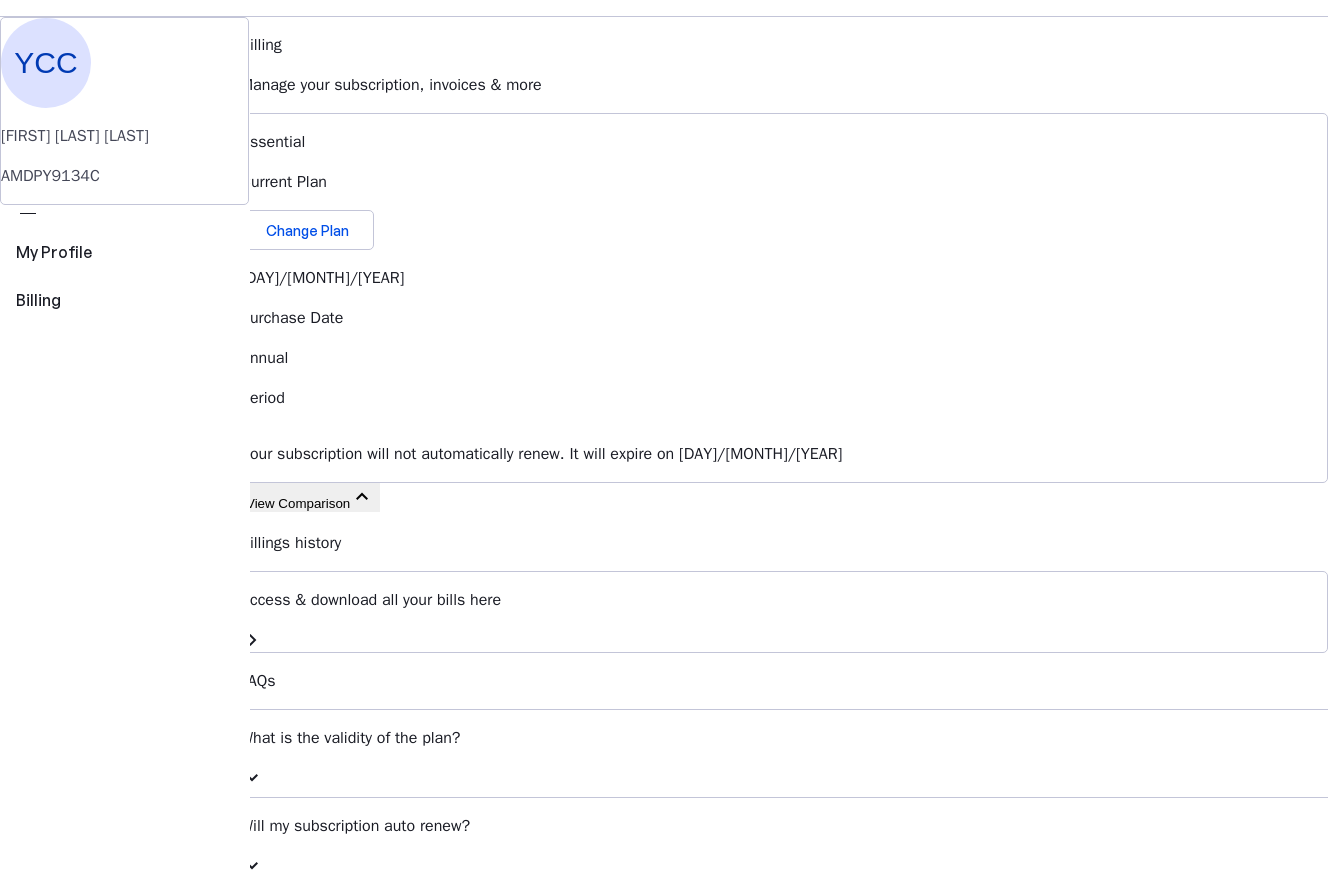 click on "View Comparison" at bounding box center [298, 503] 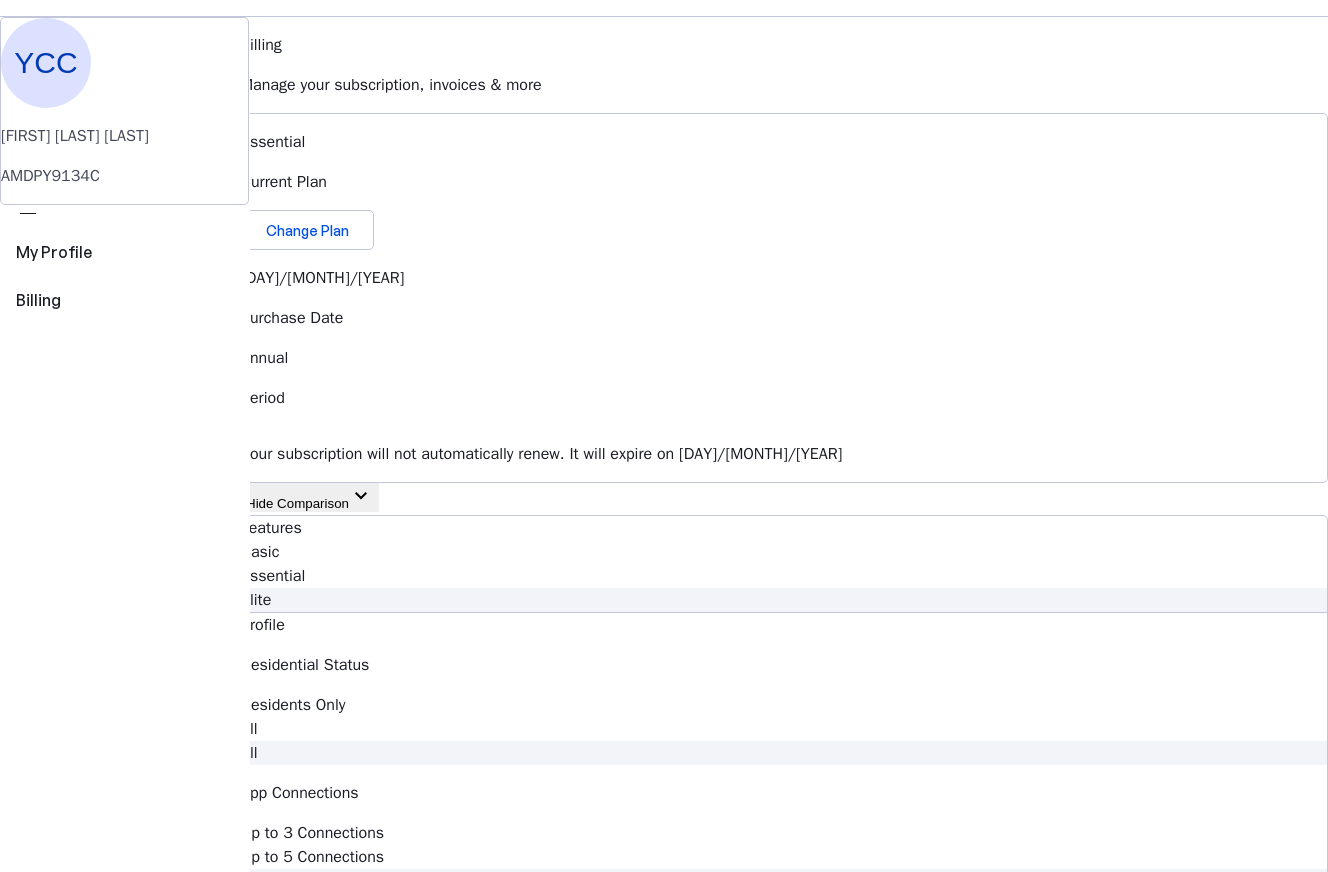 click on "Hide Comparison" at bounding box center [297, 503] 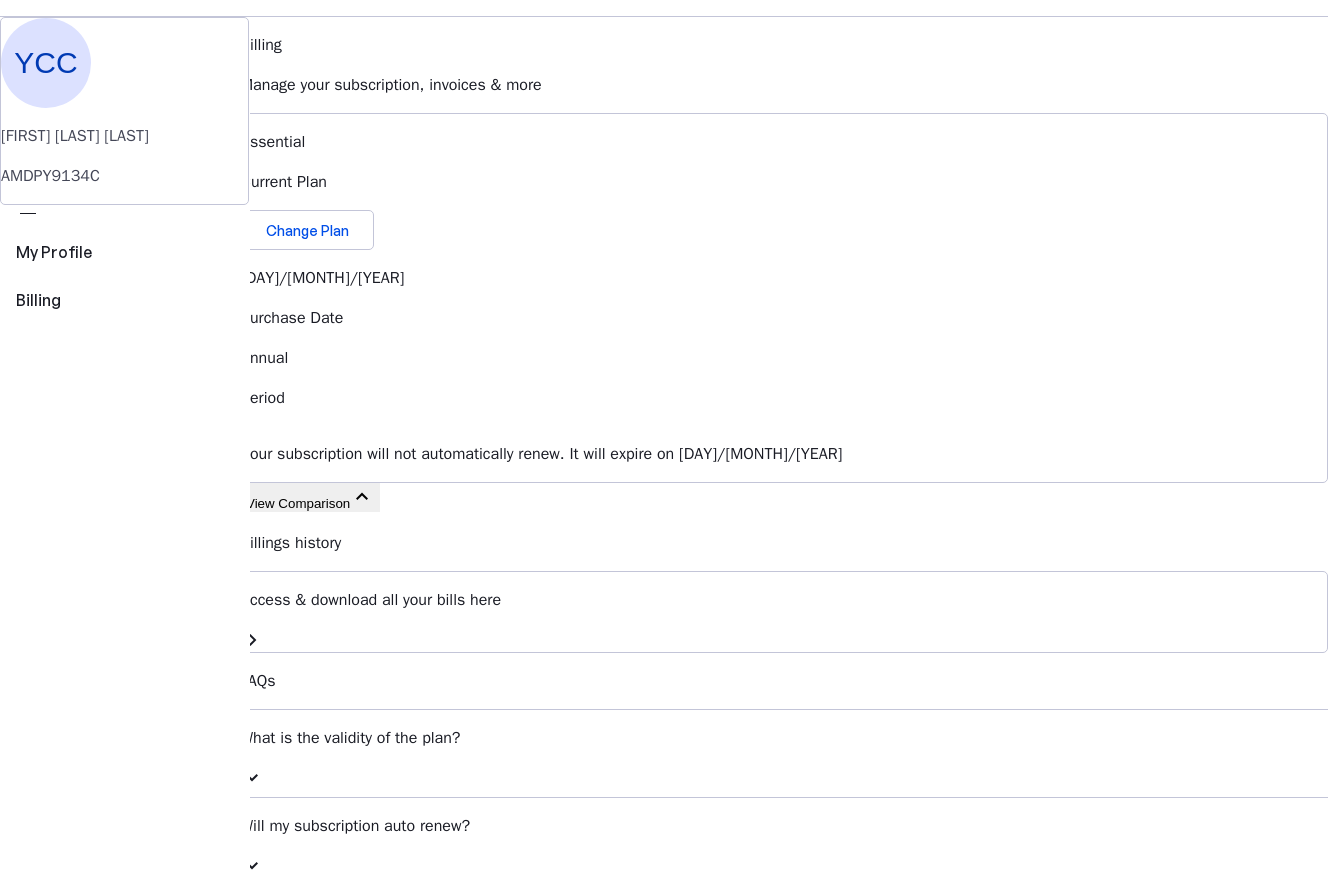click on "View Comparison" at bounding box center [298, 503] 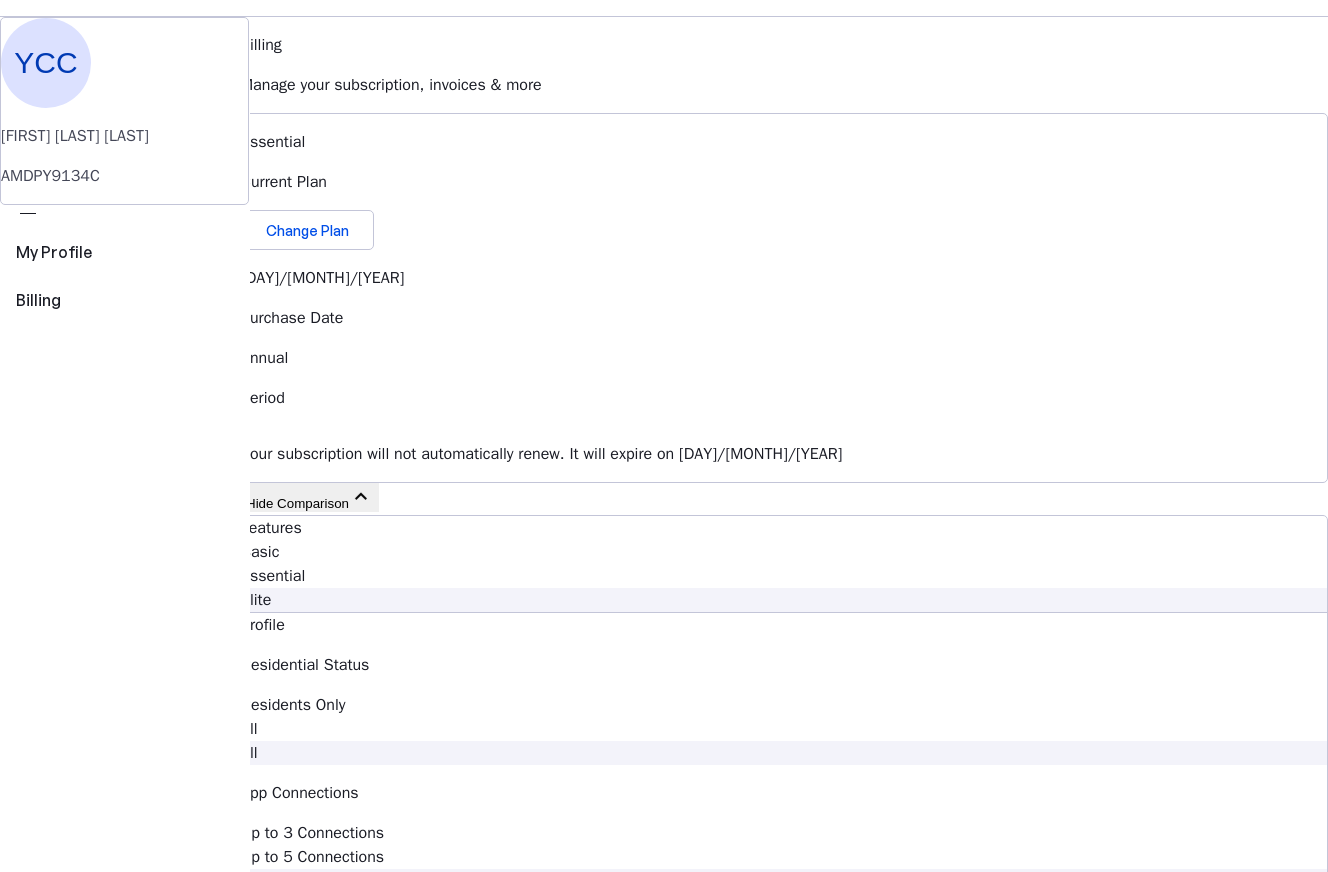 scroll, scrollTop: 0, scrollLeft: 0, axis: both 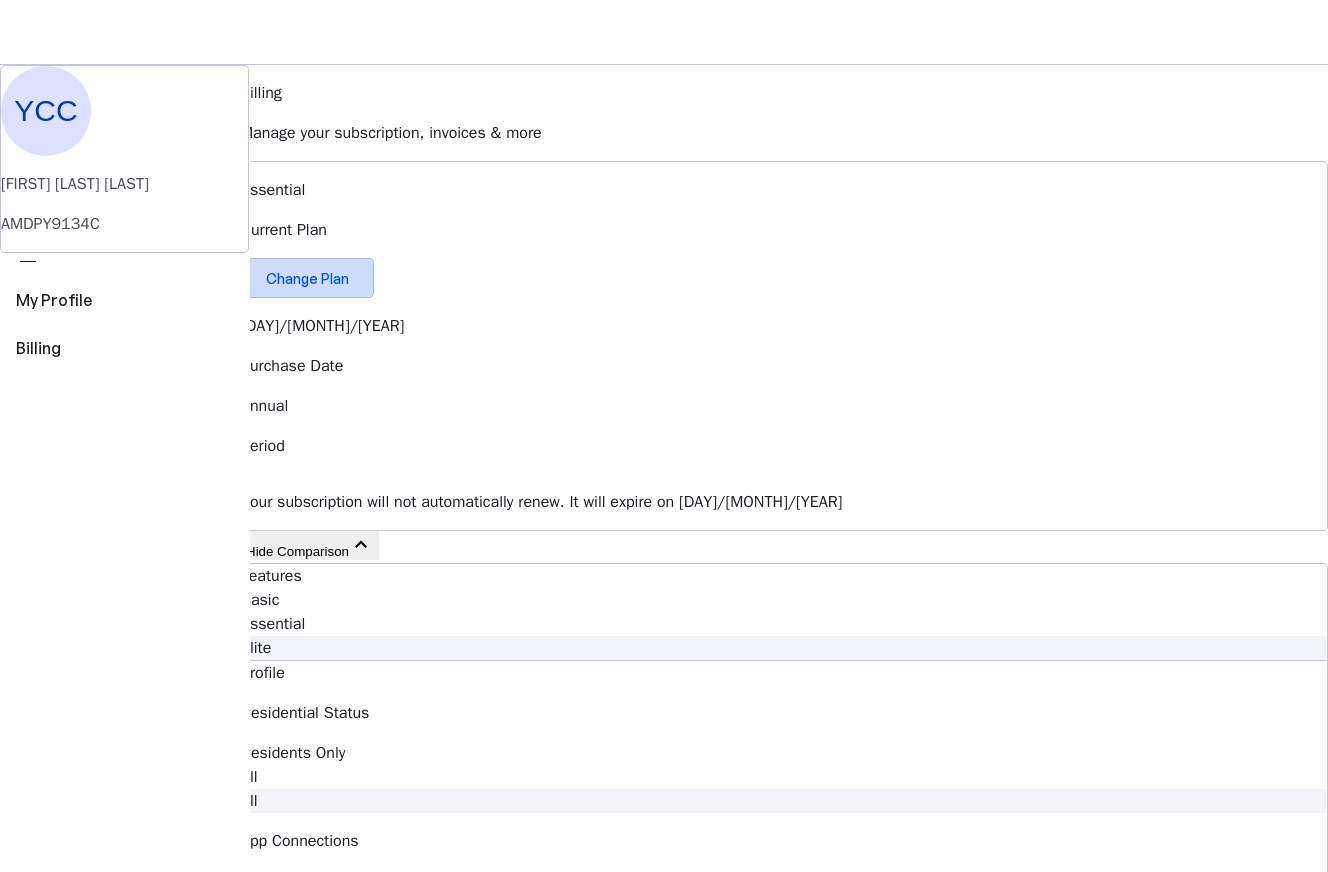 click at bounding box center (307, 278) 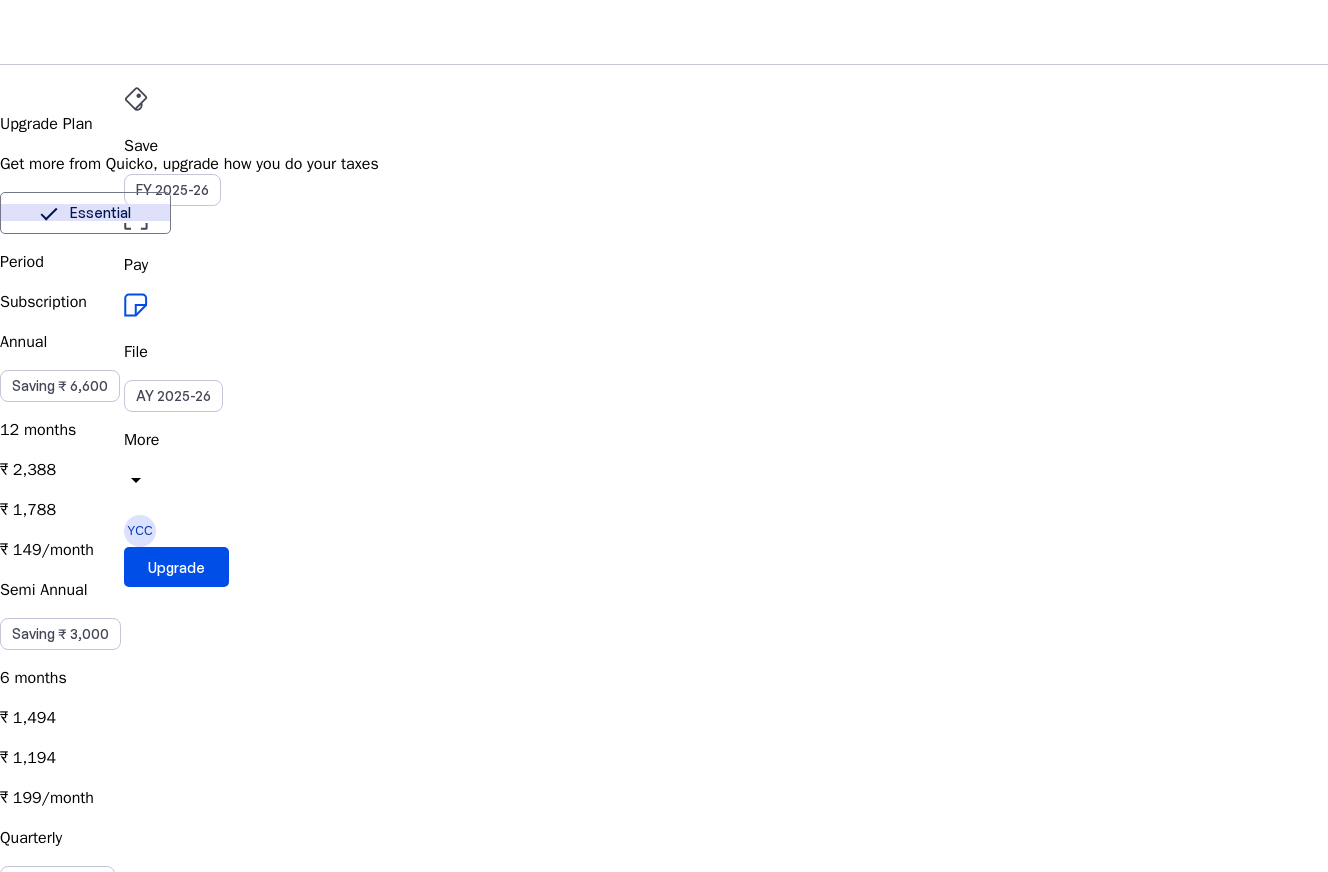 click on "Elite" at bounding box center (255, 213) 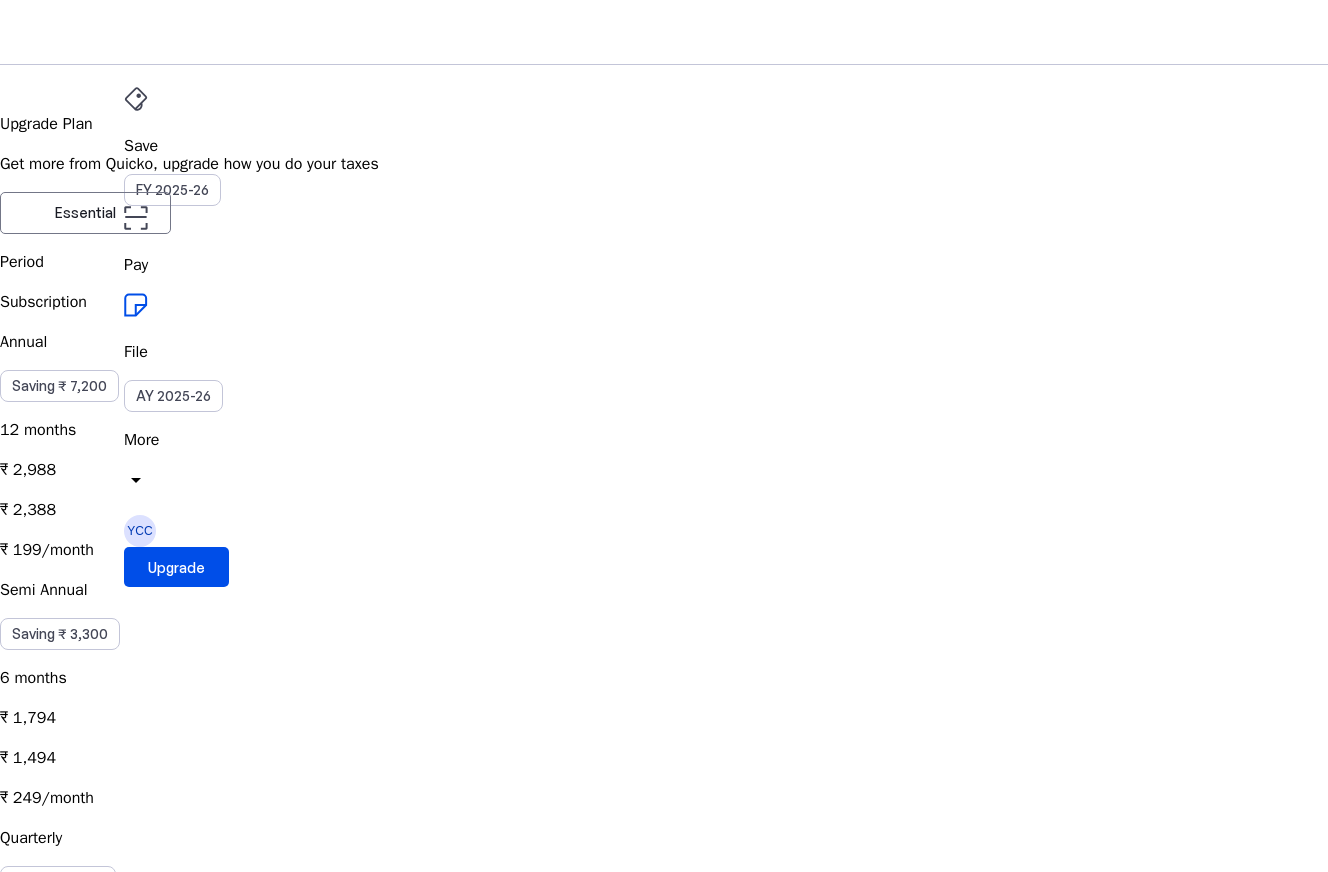click on "Quarterly  Saving ₹ 1,500  3 months   ₹ 1,047   ₹ 897  ₹ 299/month" at bounding box center [664, 942] 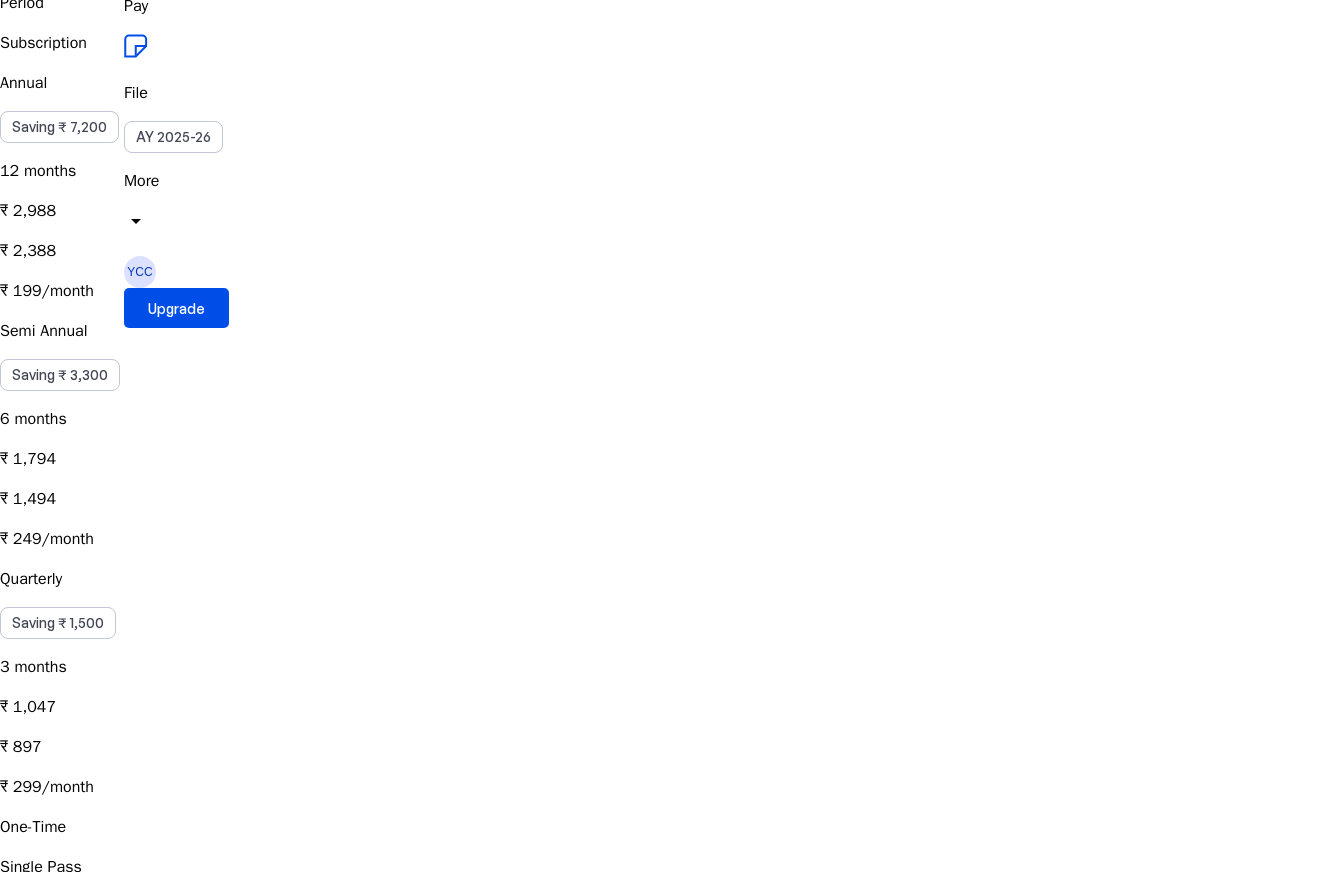 scroll, scrollTop: 260, scrollLeft: 0, axis: vertical 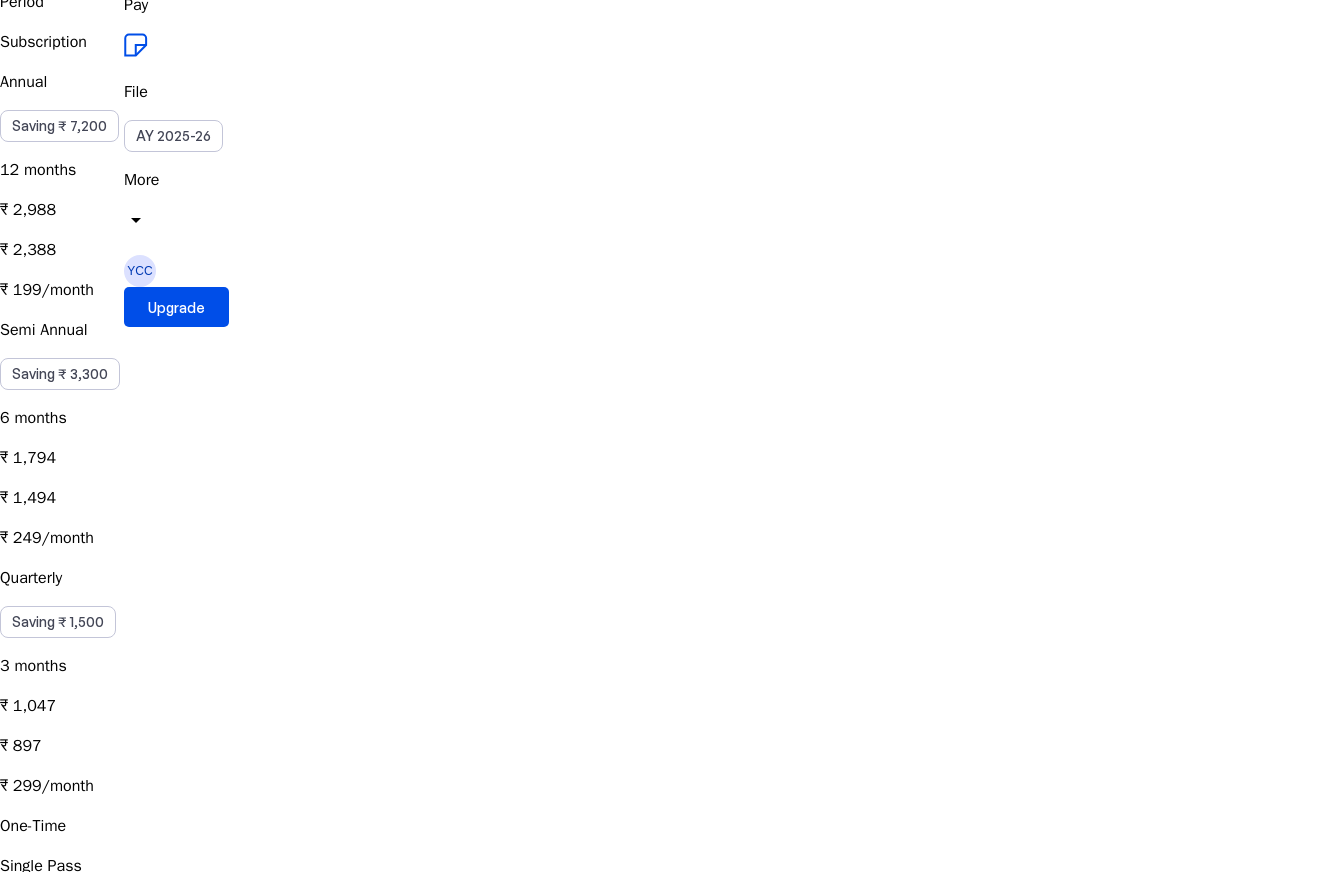 click on "₹ 799" at bounding box center [664, 986] 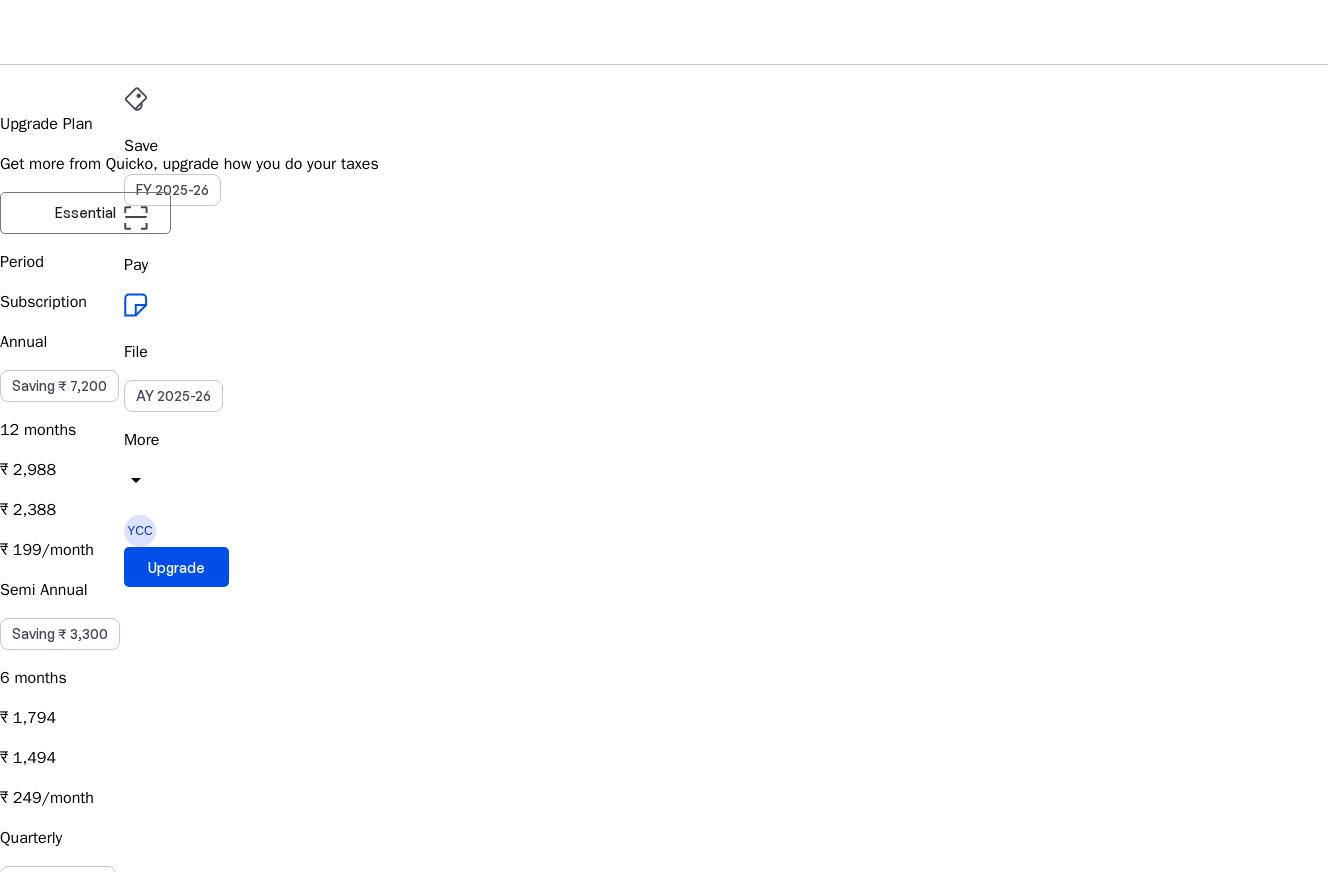 click at bounding box center (12, 77) 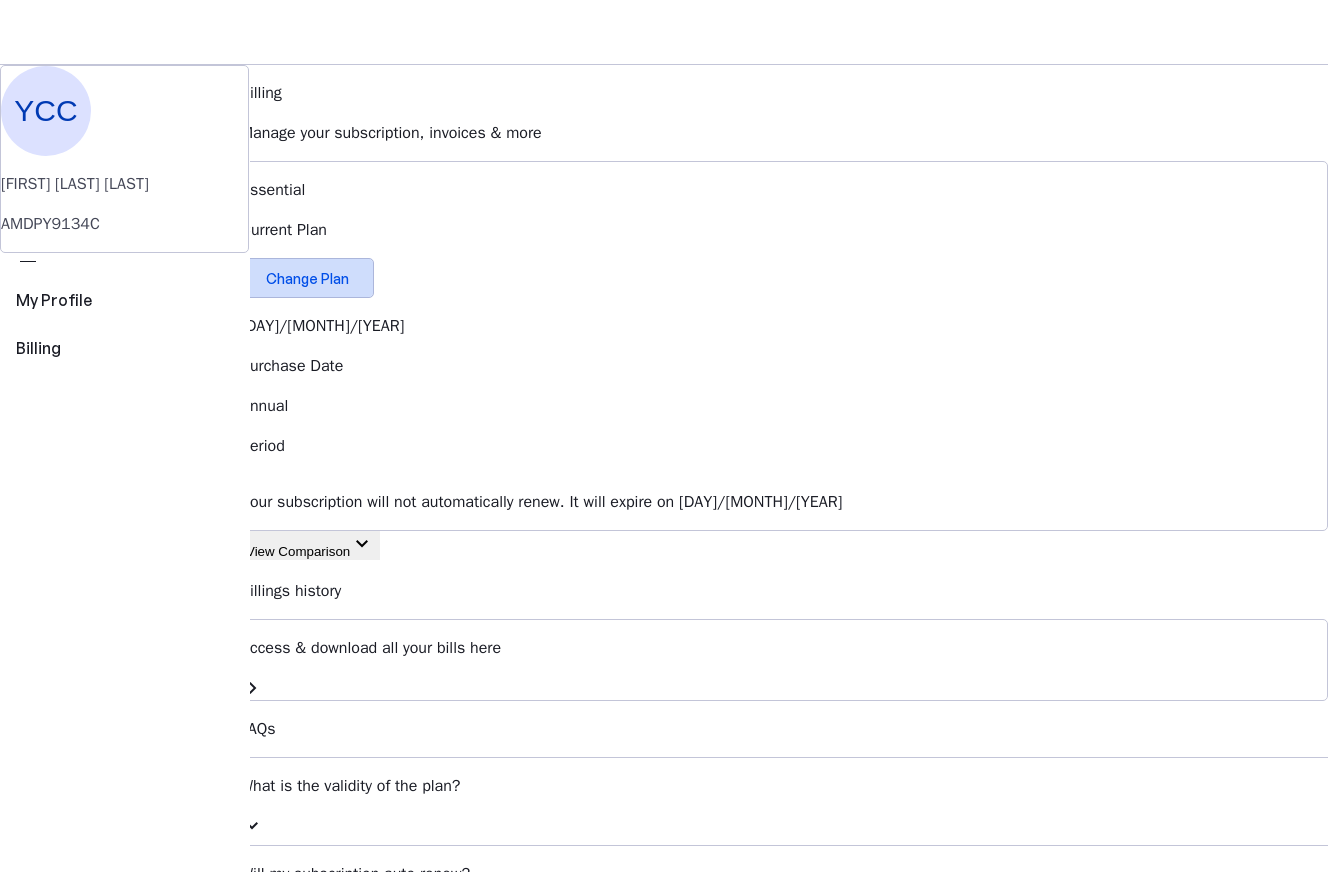 click on "Change Plan" at bounding box center [307, 278] 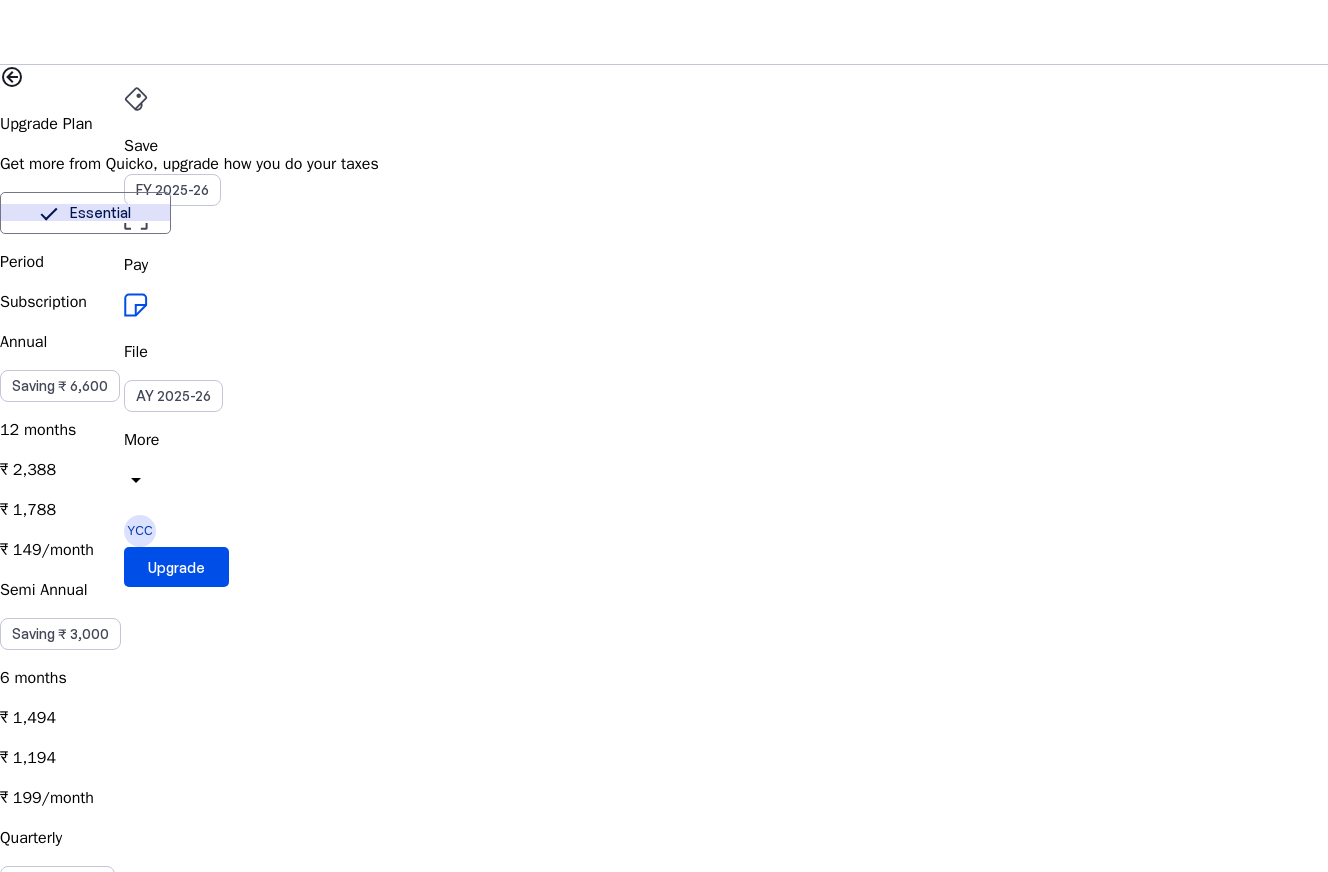 click on "Elite" at bounding box center (255, 213) 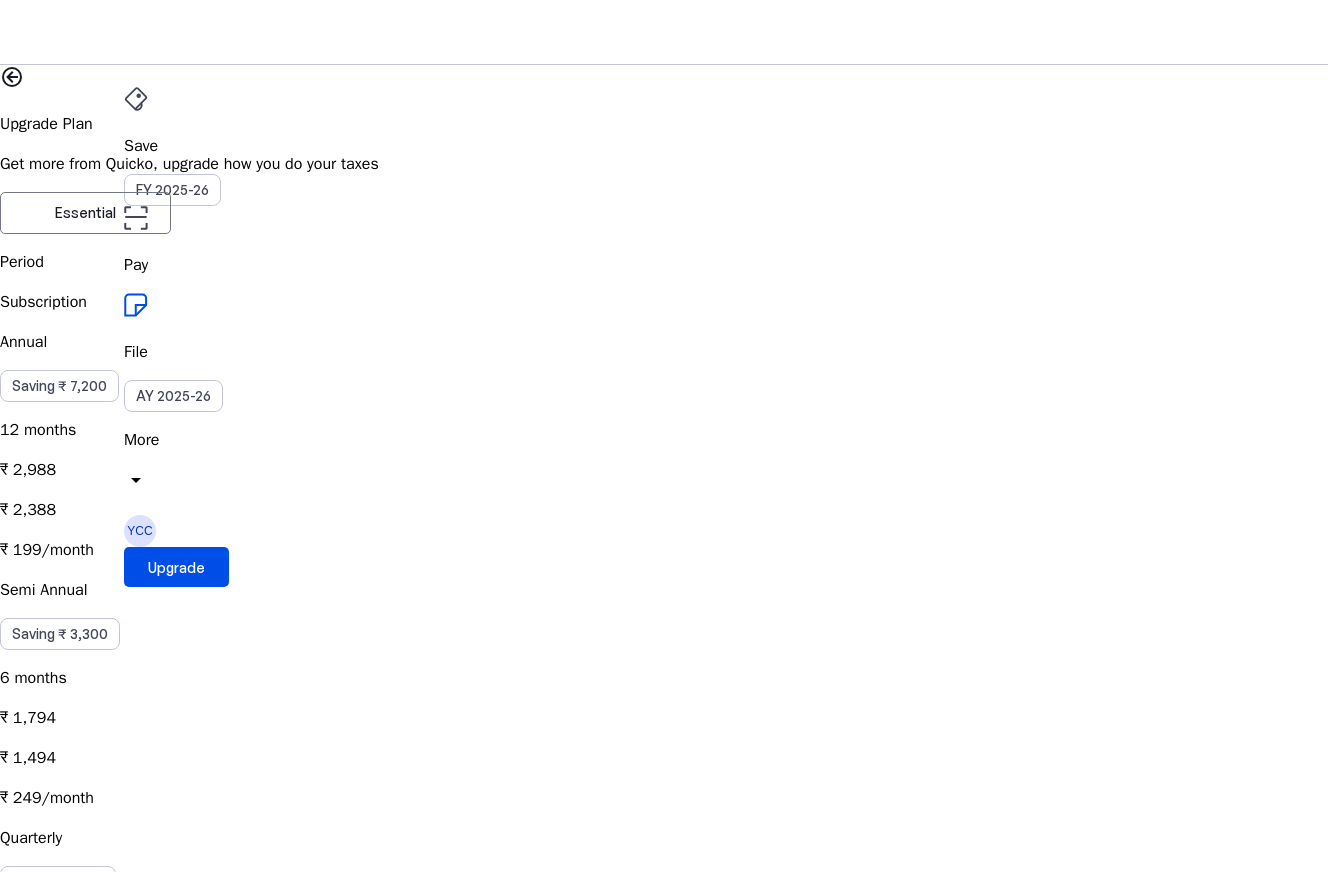 click on "Elite" at bounding box center [255, 213] 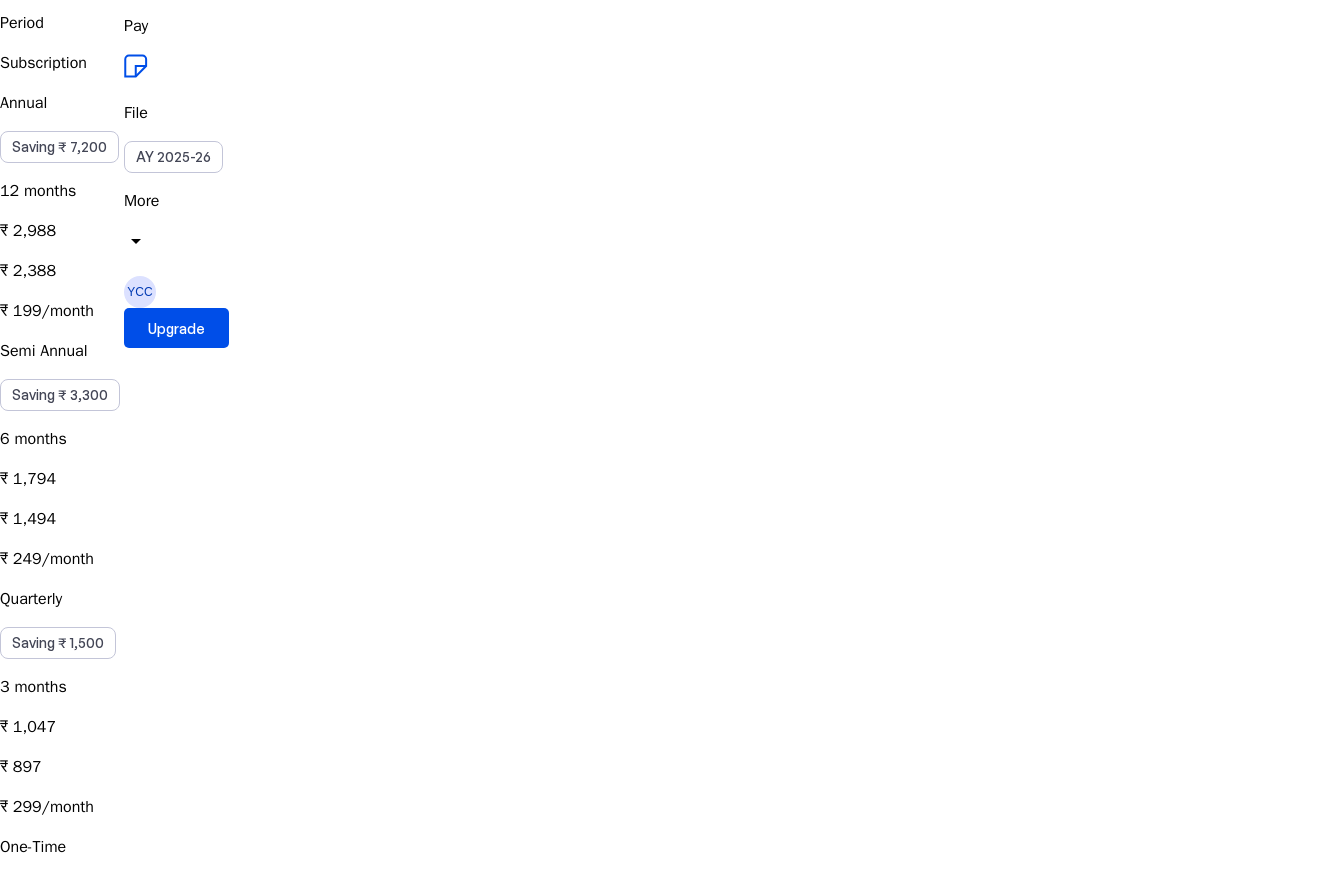 scroll, scrollTop: 256, scrollLeft: 0, axis: vertical 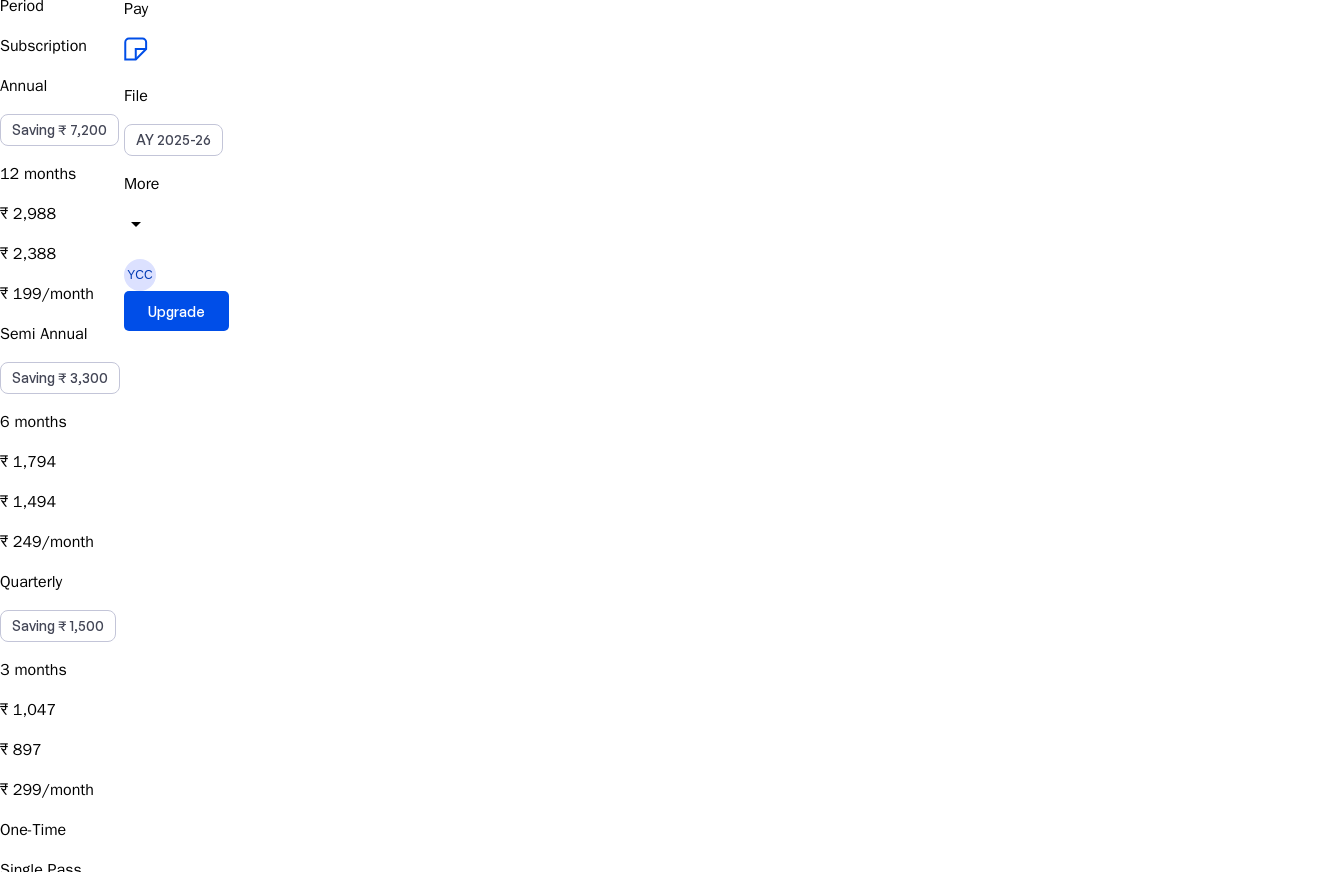 click on "₹ 899" at bounding box center (664, 462) 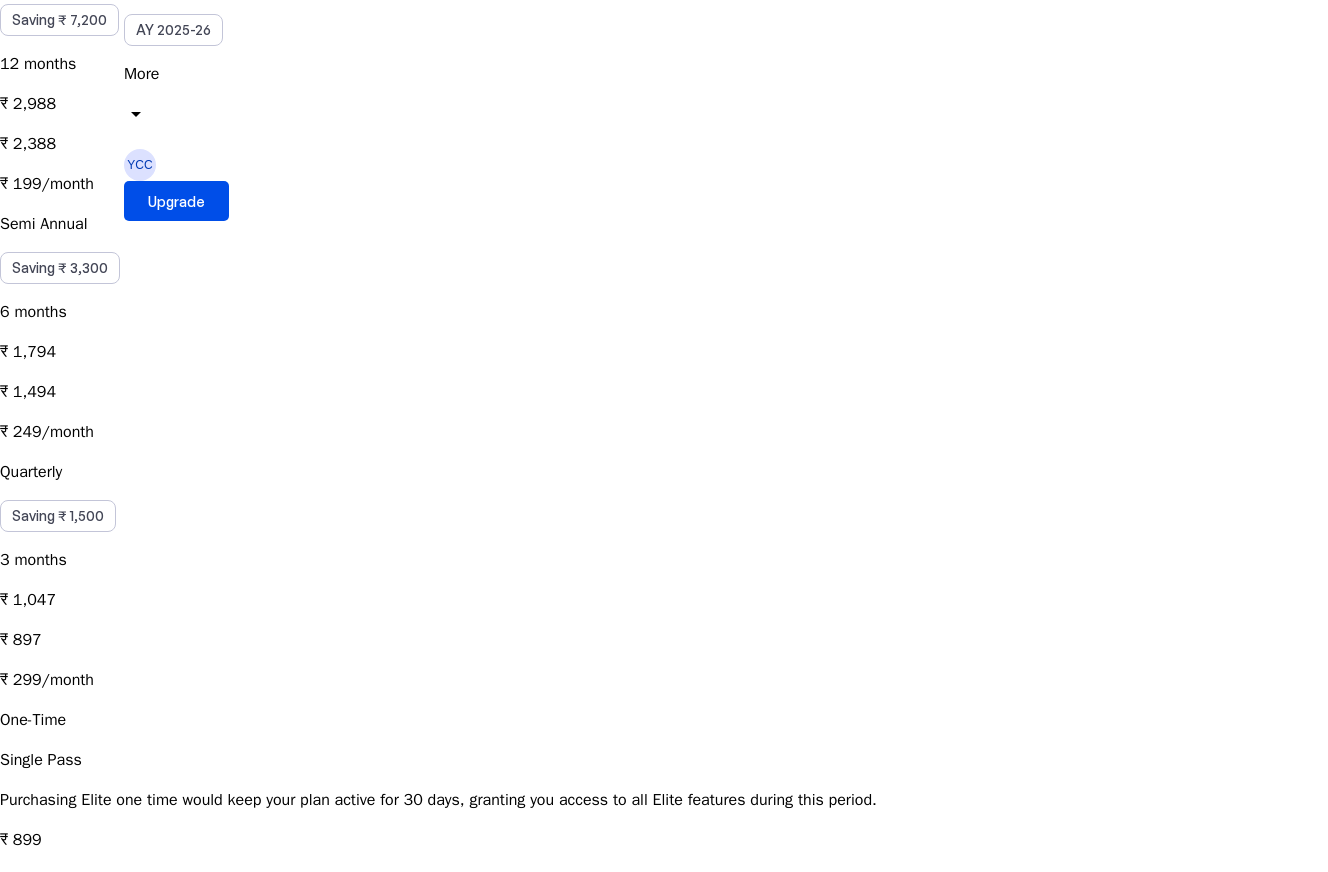 scroll, scrollTop: 390, scrollLeft: 0, axis: vertical 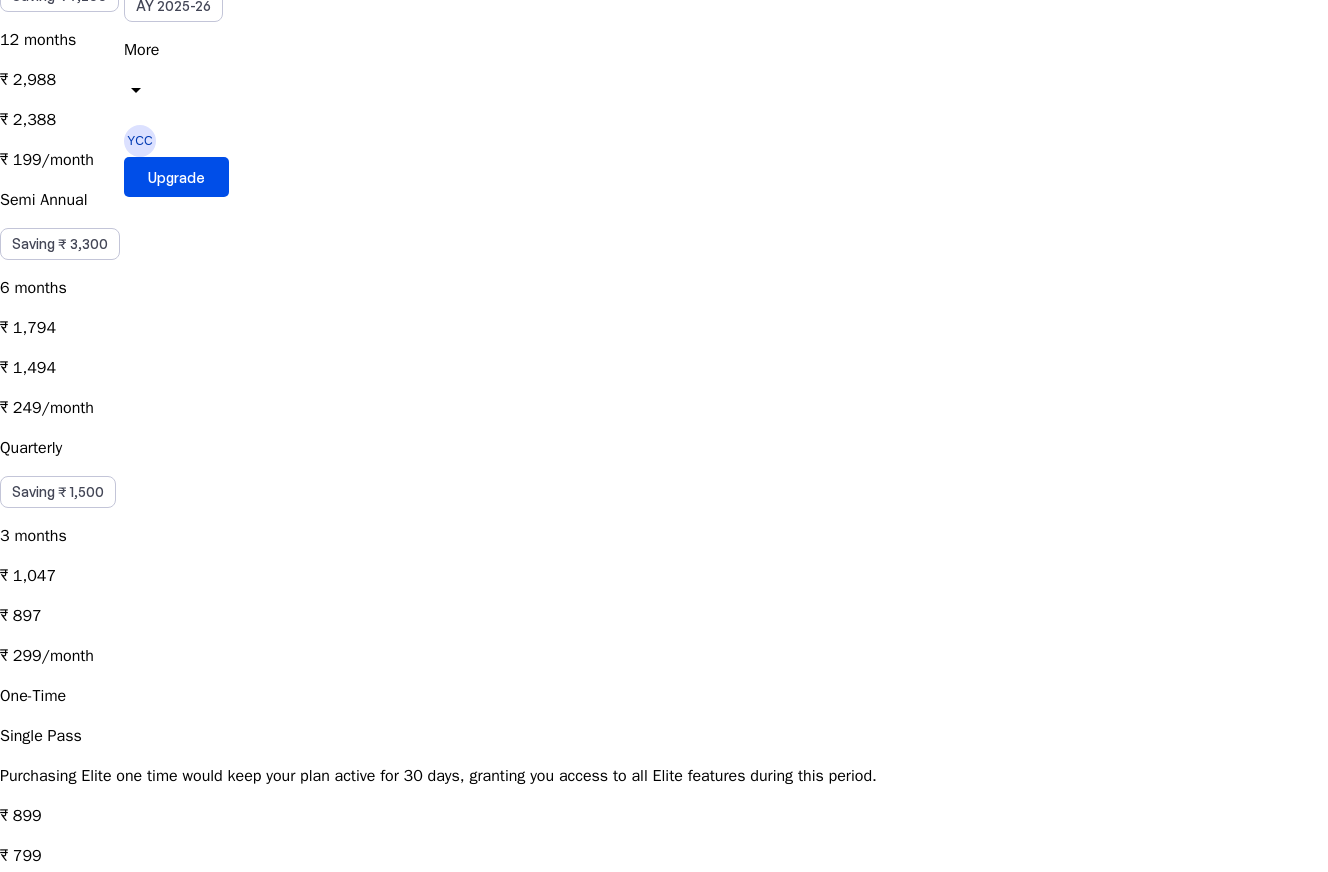 click on "local_activity Apply Coupon chevron_right" at bounding box center [664, 984] 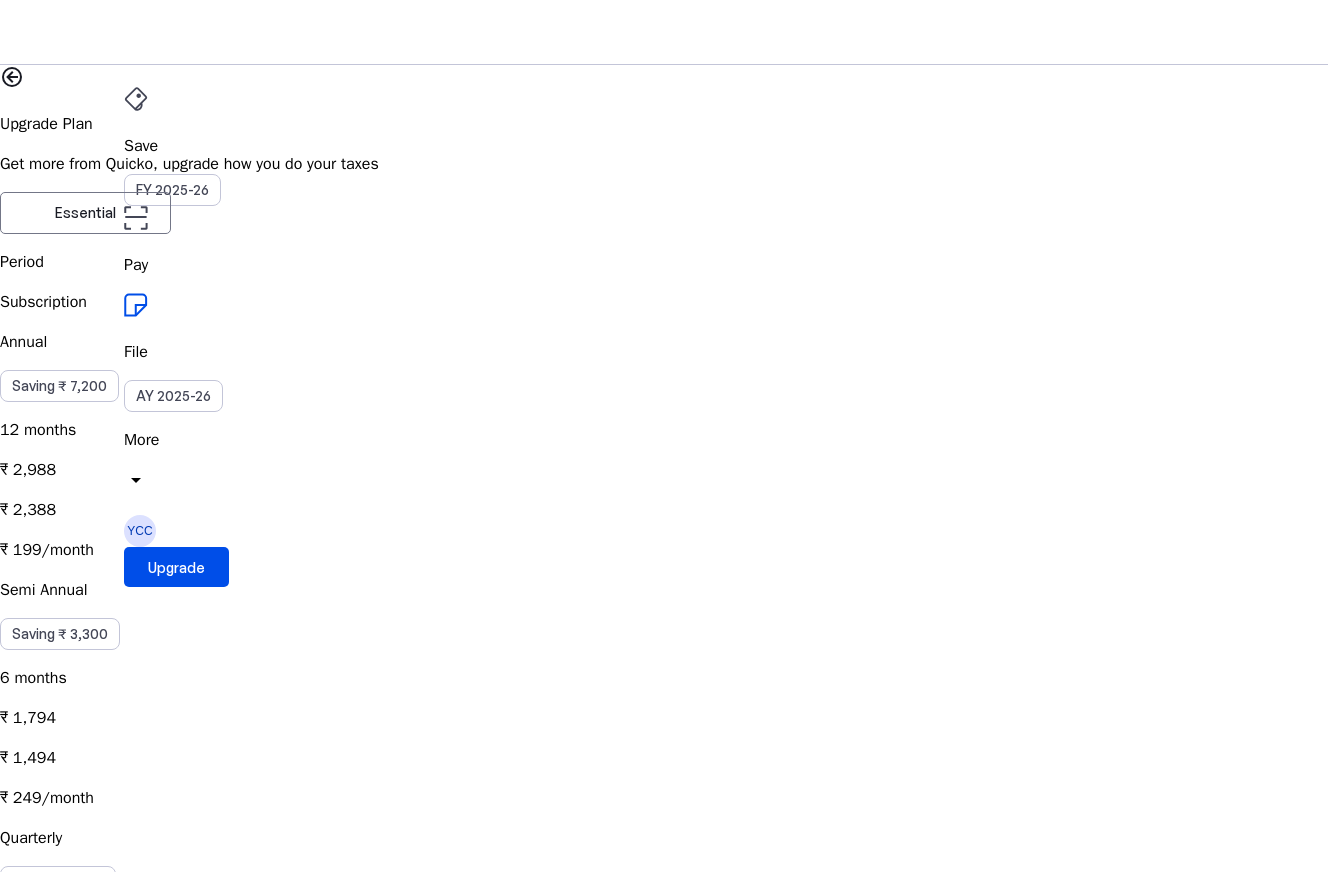 click on "cancel" at bounding box center [12, 2500] 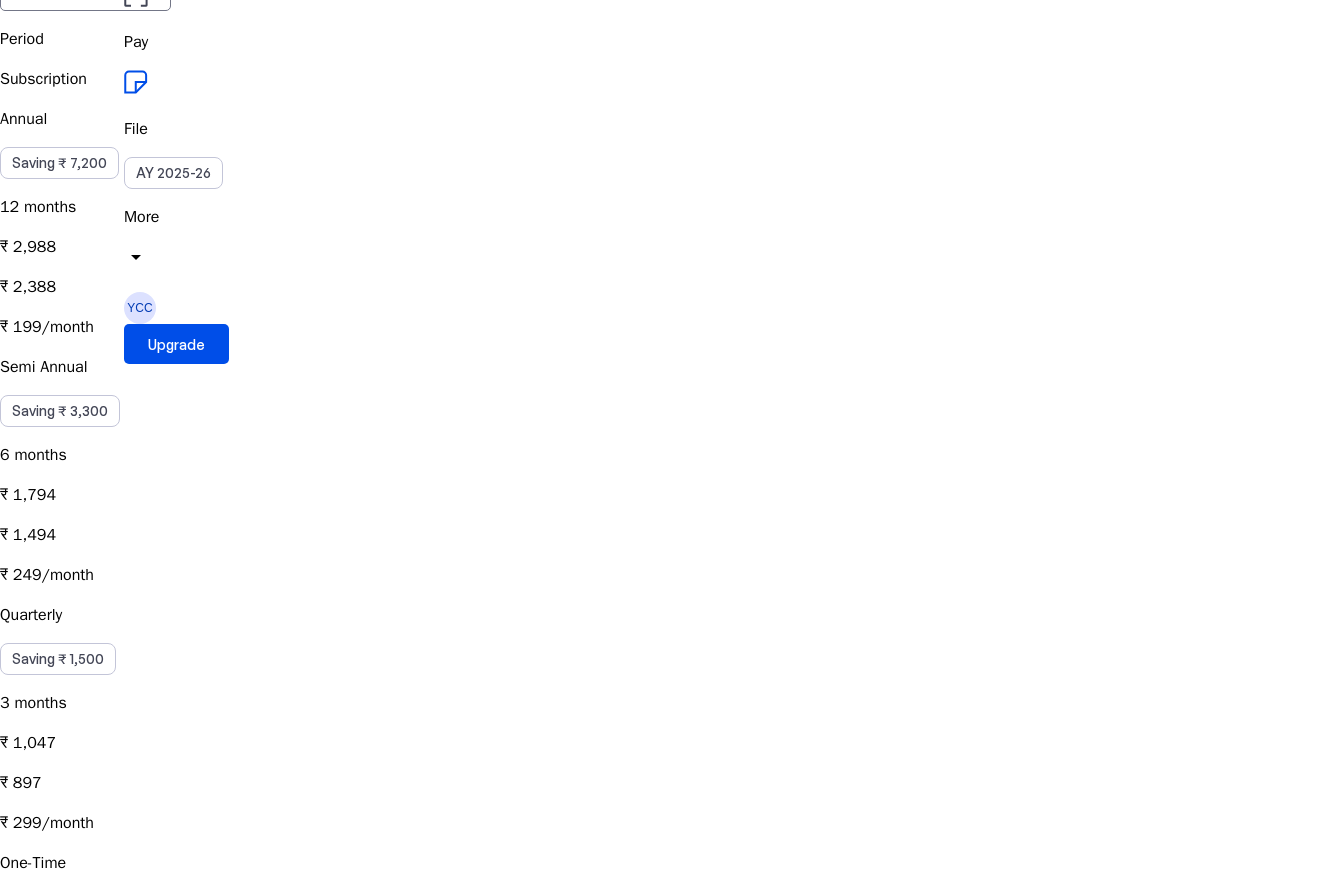 scroll, scrollTop: 162, scrollLeft: 0, axis: vertical 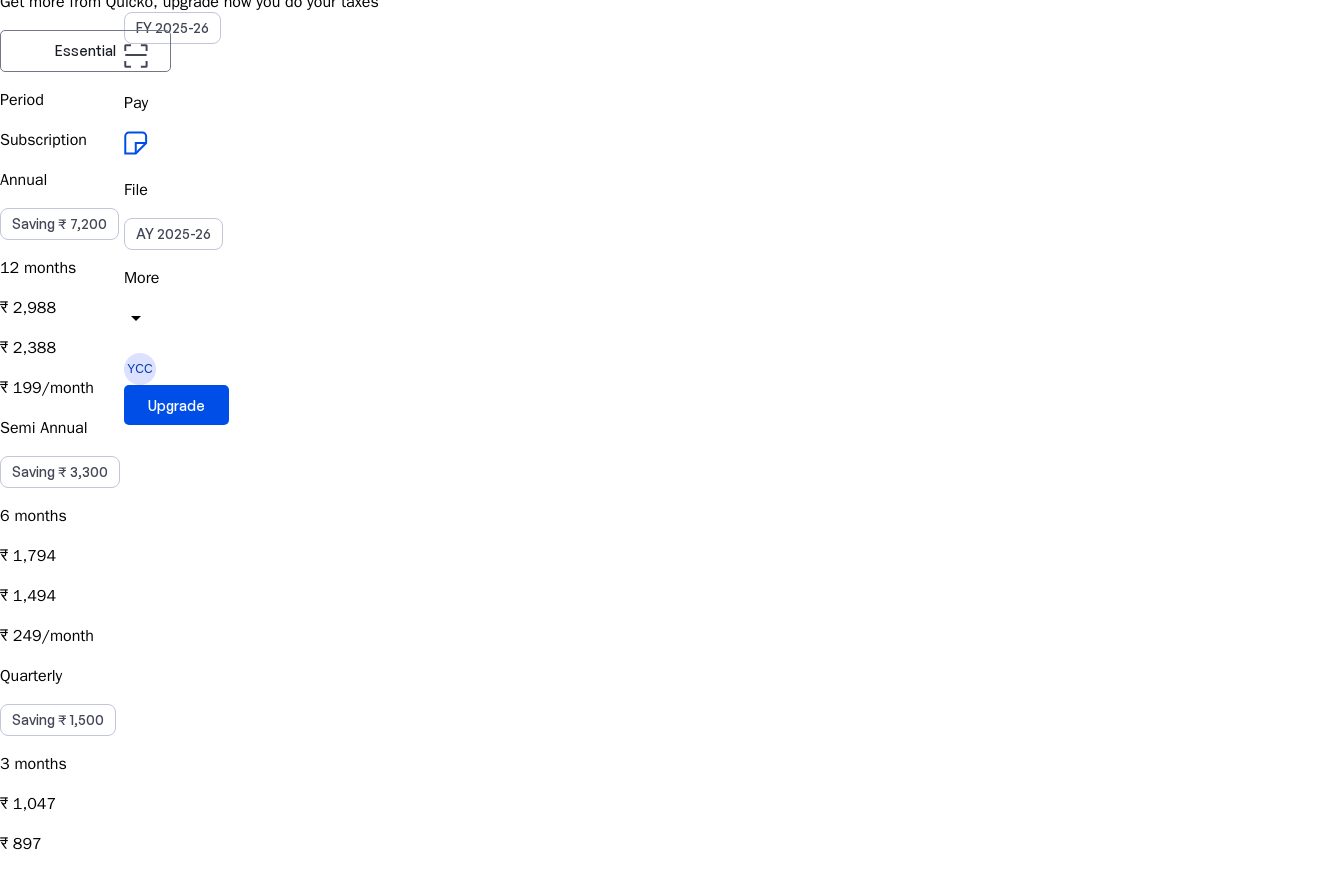 click on "₹ 299/month" at bounding box center [664, 348] 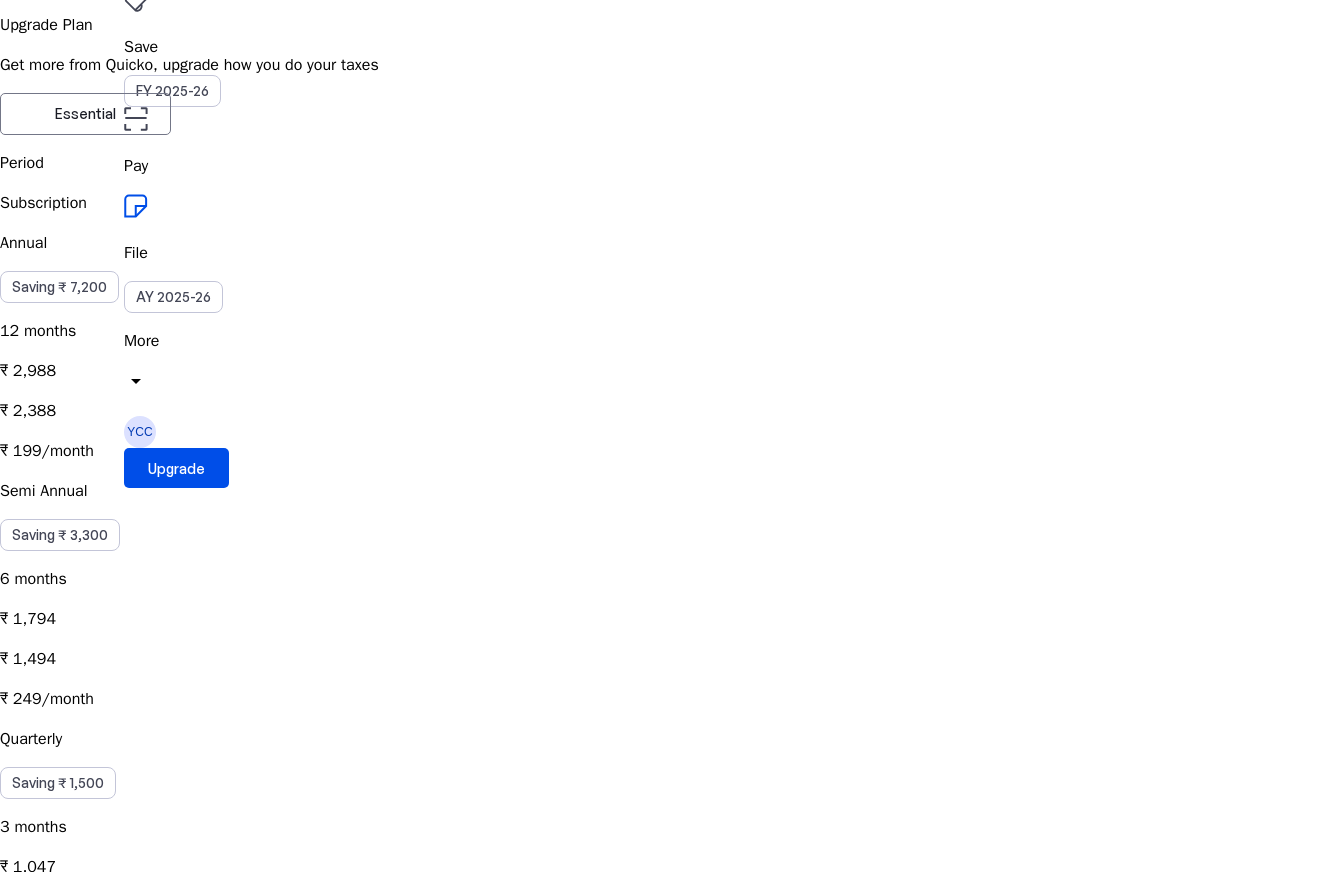 scroll, scrollTop: 0, scrollLeft: 0, axis: both 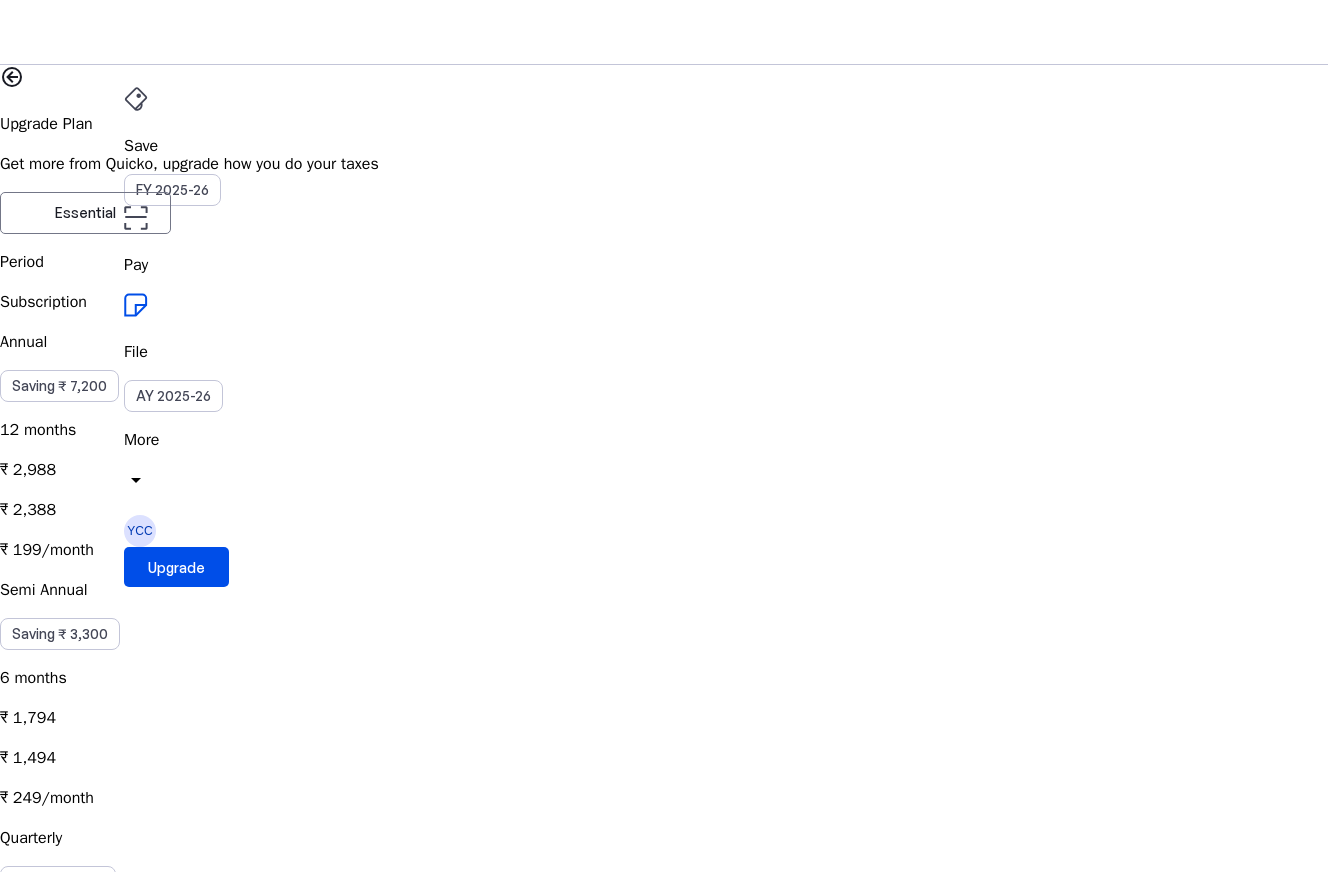 click at bounding box center [258, 32] 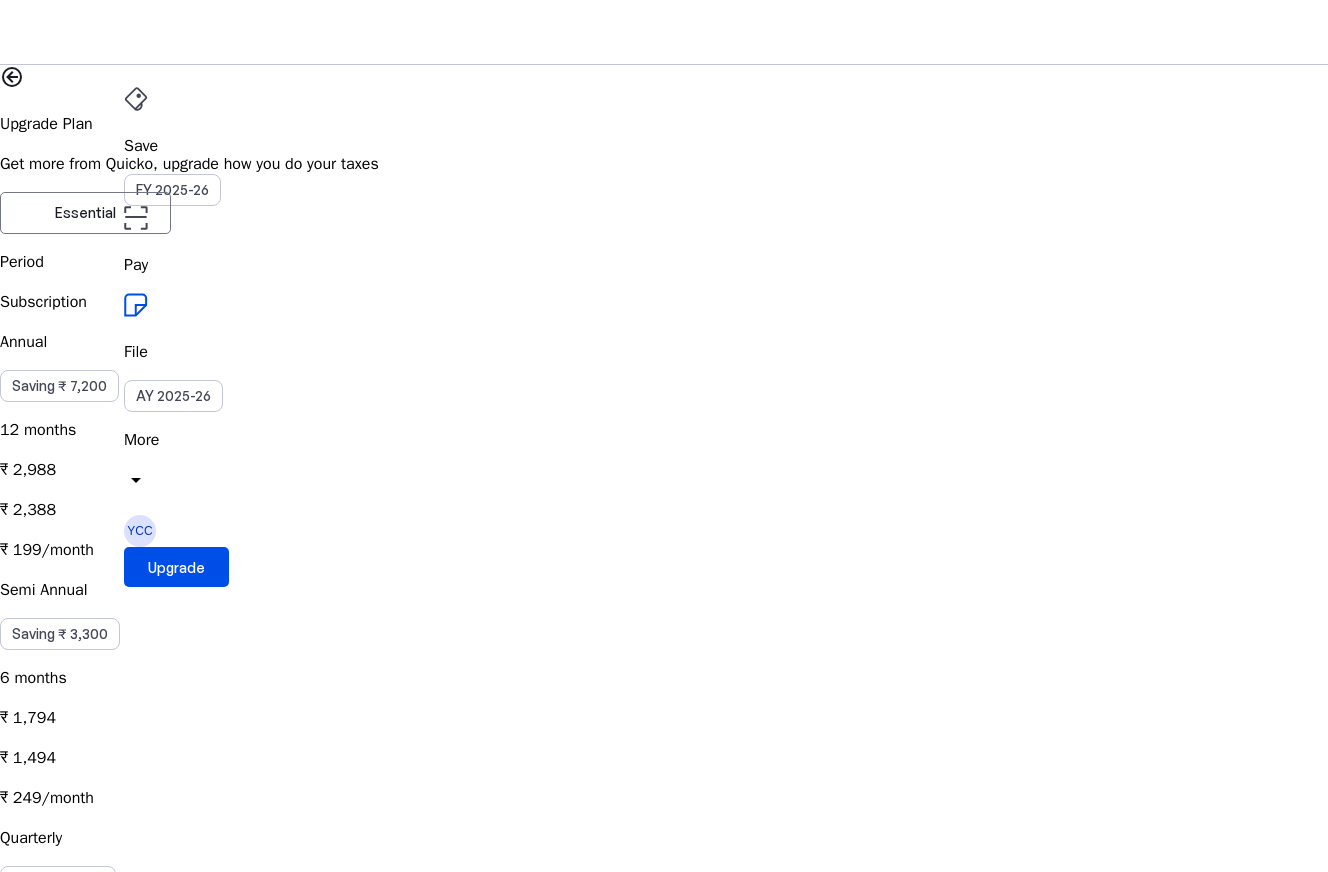 click at bounding box center [12, 77] 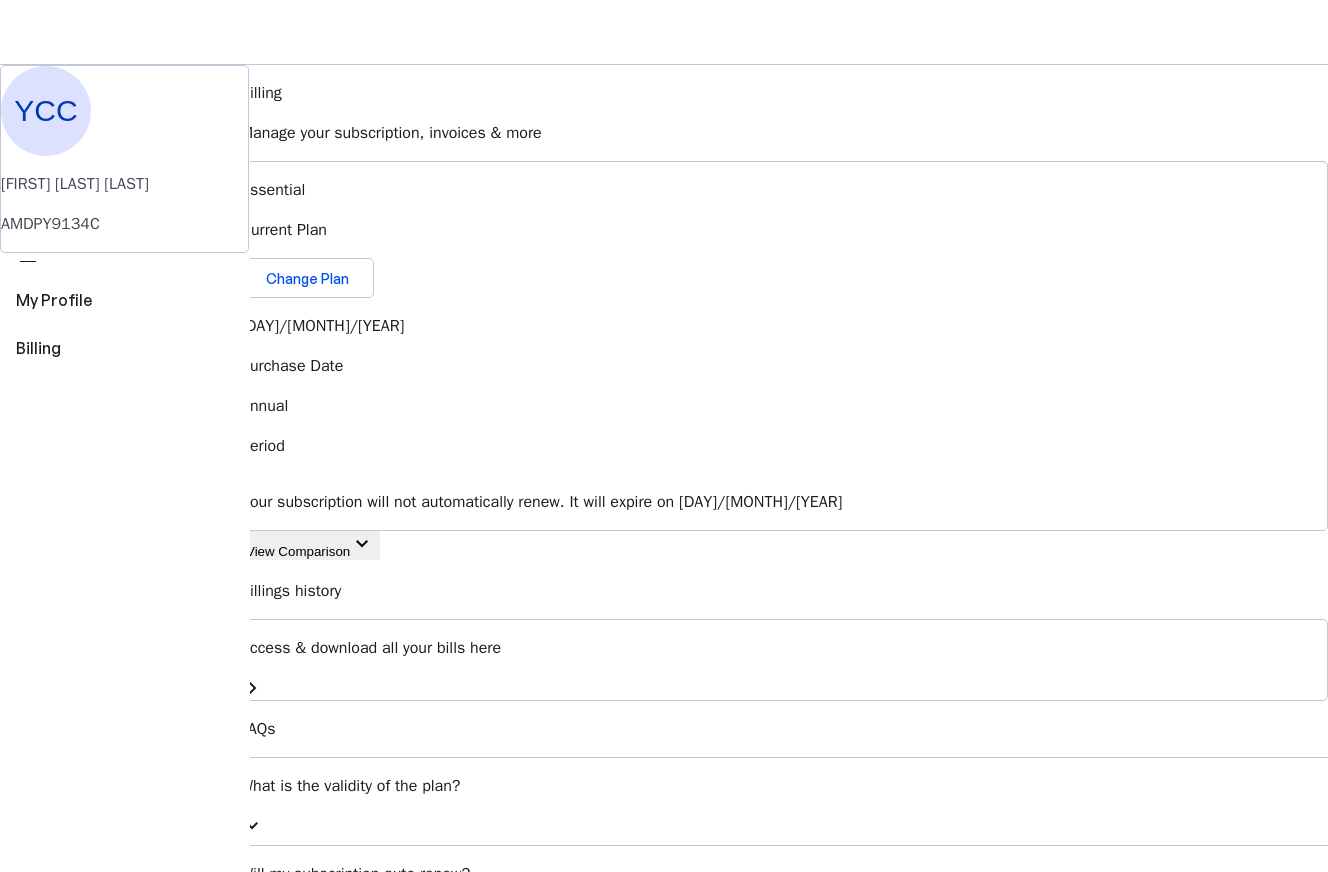 click at bounding box center (258, 32) 